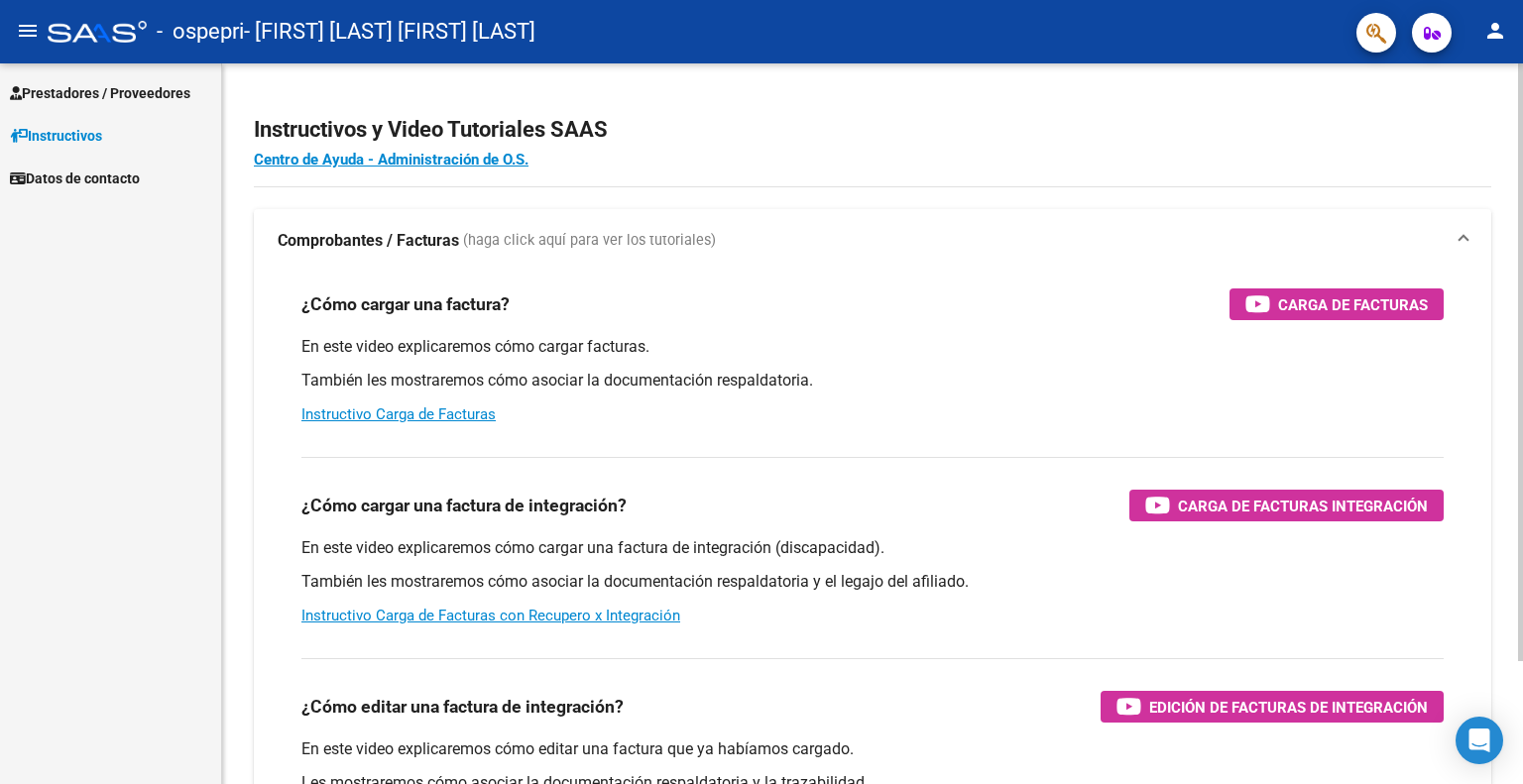 scroll, scrollTop: 0, scrollLeft: 0, axis: both 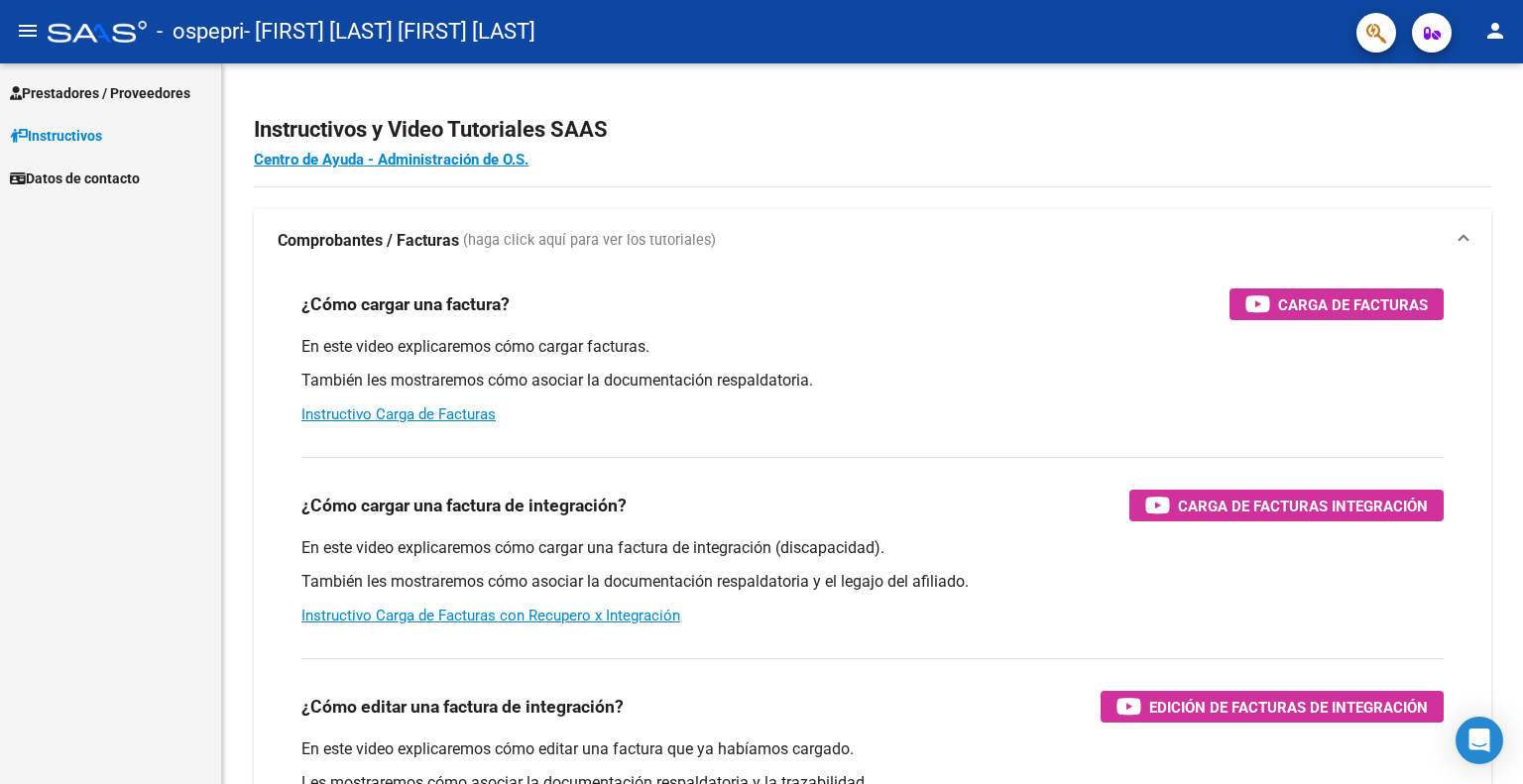 click on "Prestadores / Proveedores" at bounding box center [100, 93] 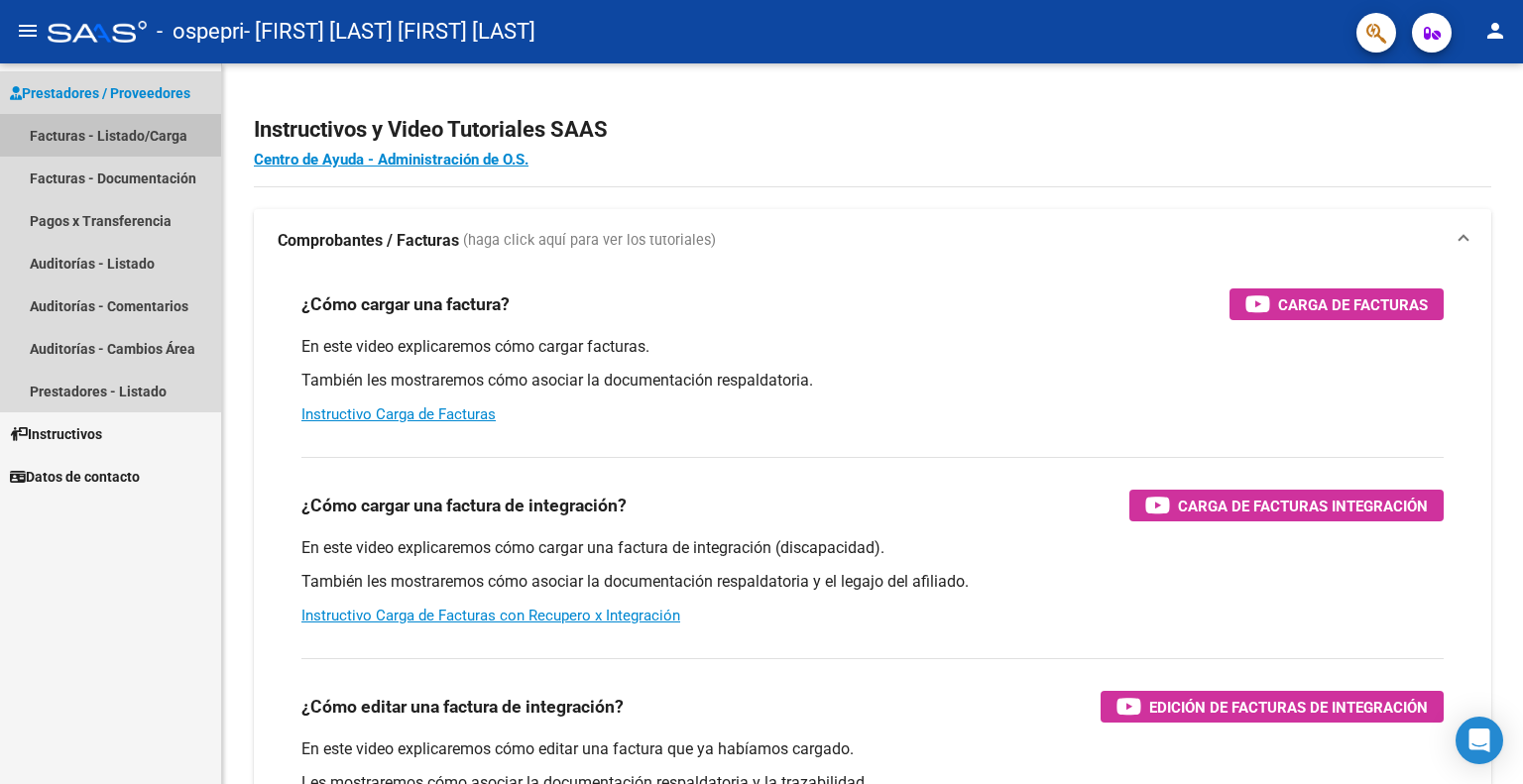 click on "Facturas - Listado/Carga" at bounding box center (110, 135) 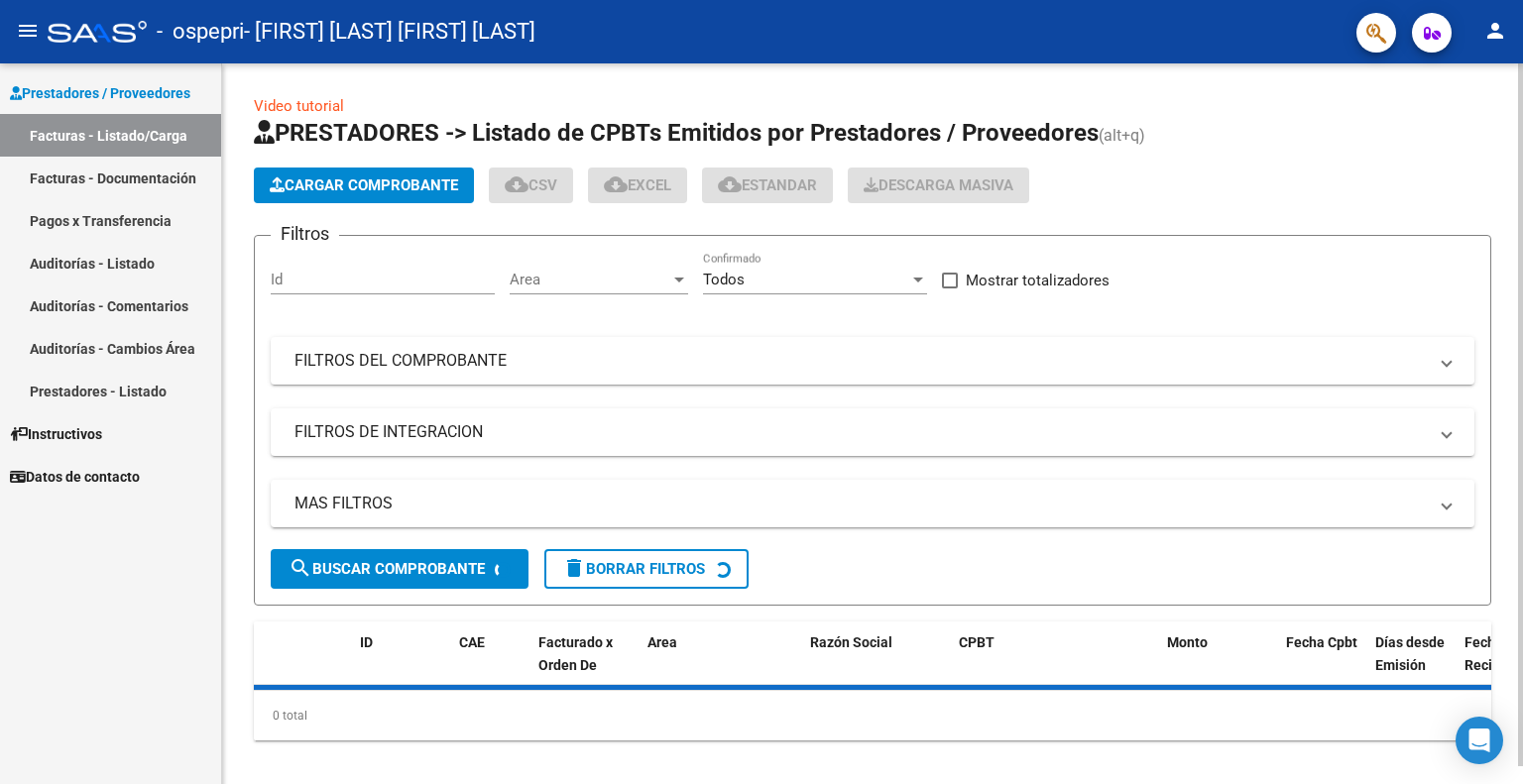 click on "Cargar Comprobante" 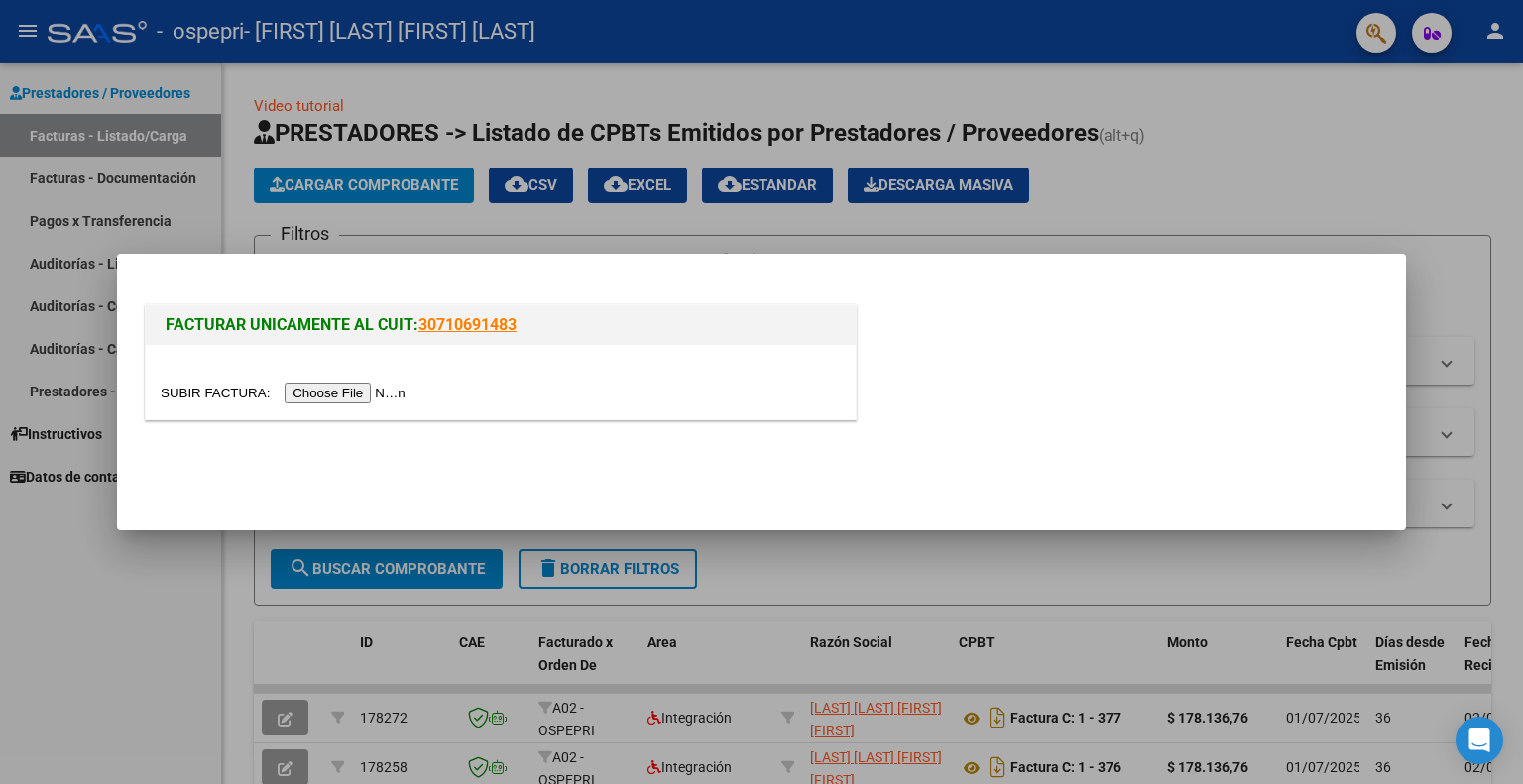 click at bounding box center (286, 392) 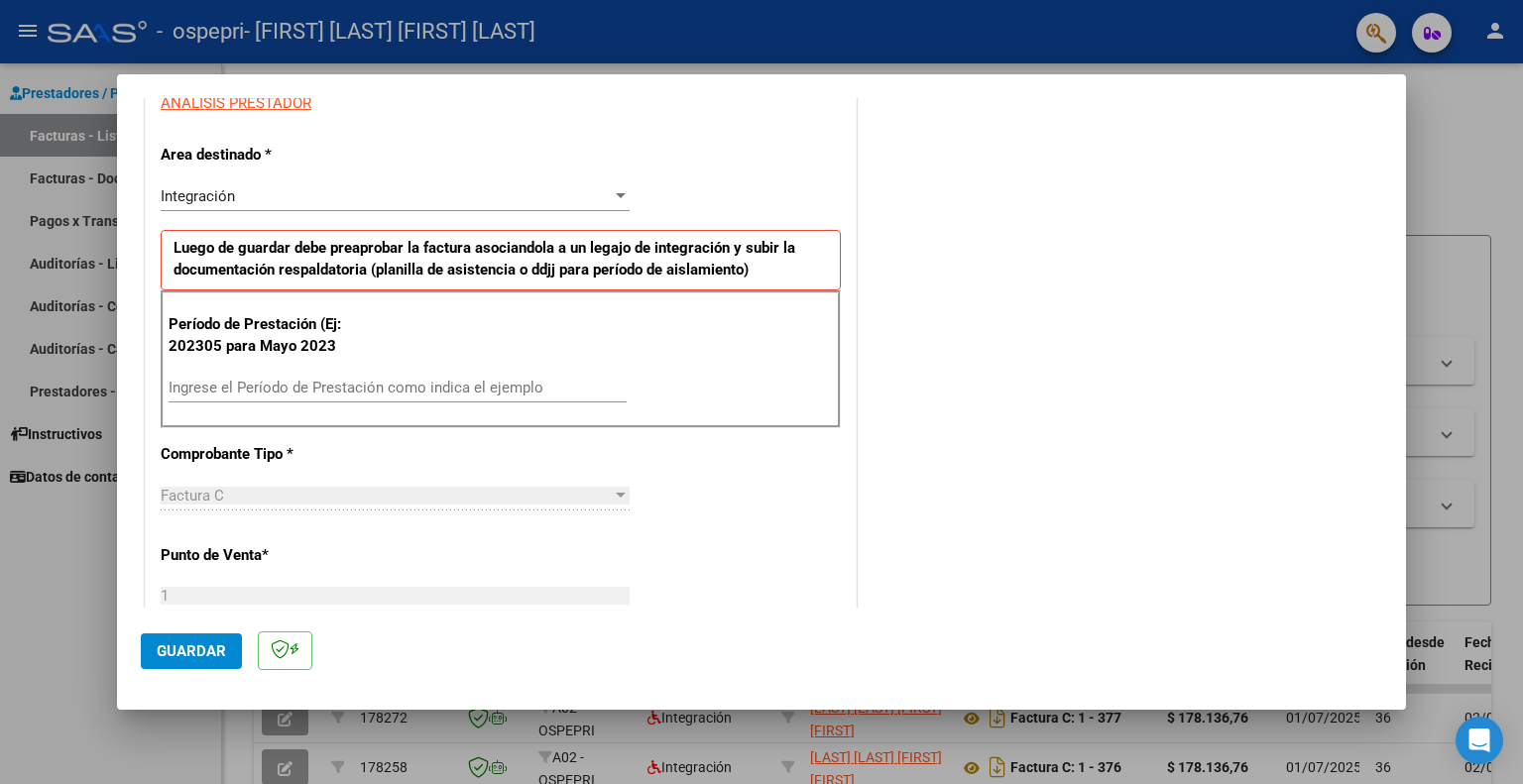 scroll, scrollTop: 396, scrollLeft: 0, axis: vertical 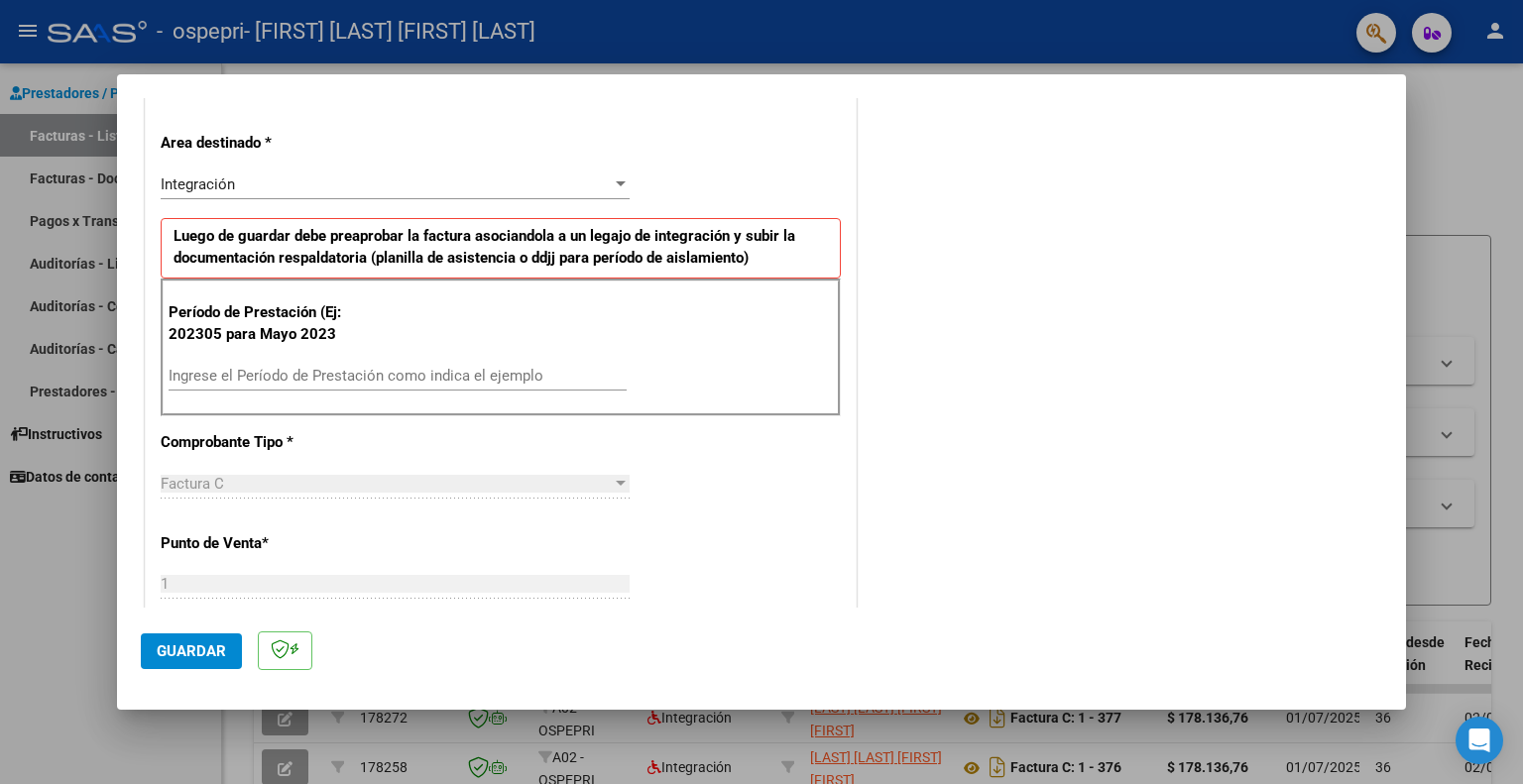 click on "Ingrese el Período de Prestación como indica el ejemplo" at bounding box center [398, 376] 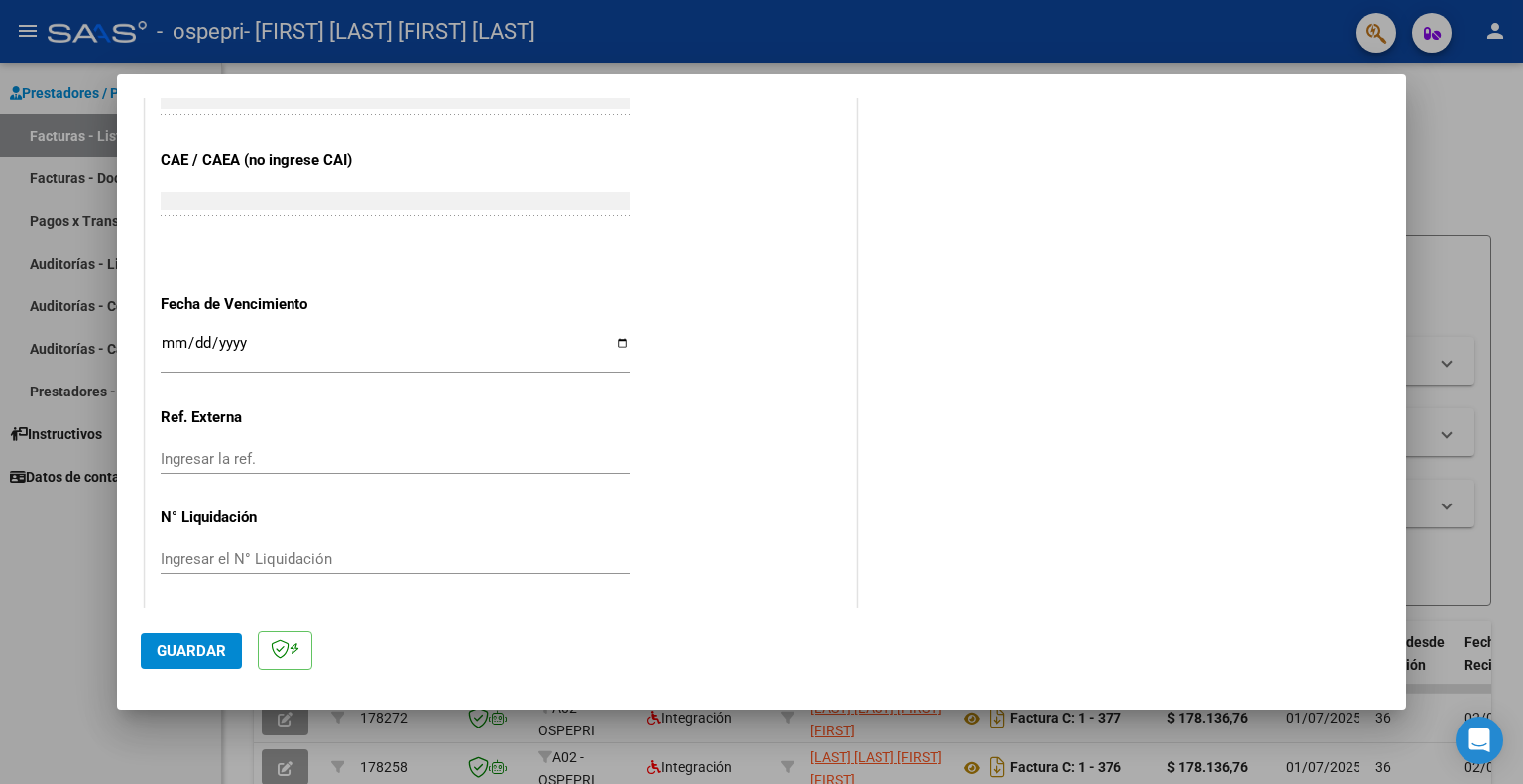 scroll, scrollTop: 1194, scrollLeft: 0, axis: vertical 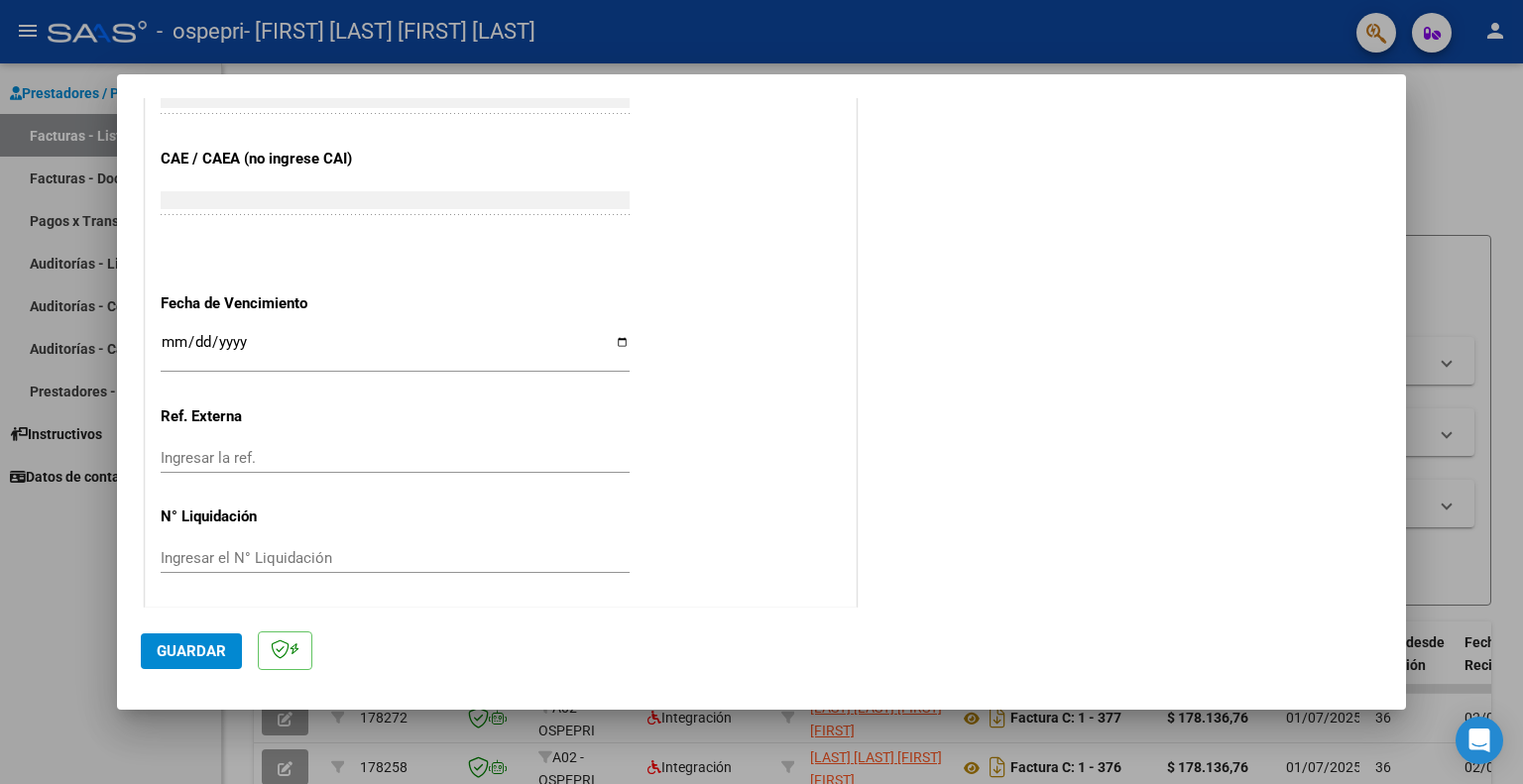type on "202507" 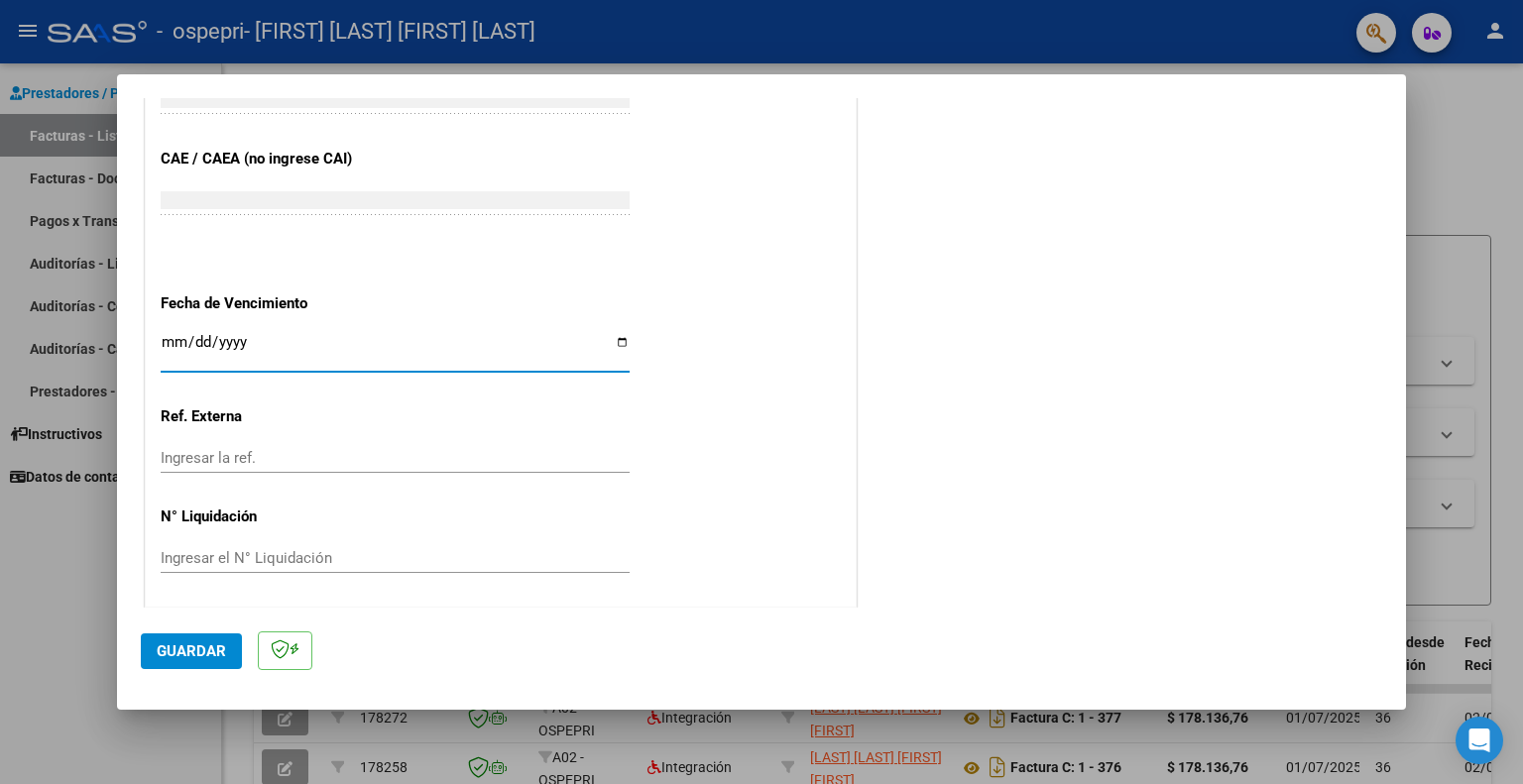 click on "Ingresar la fecha" at bounding box center (395, 350) 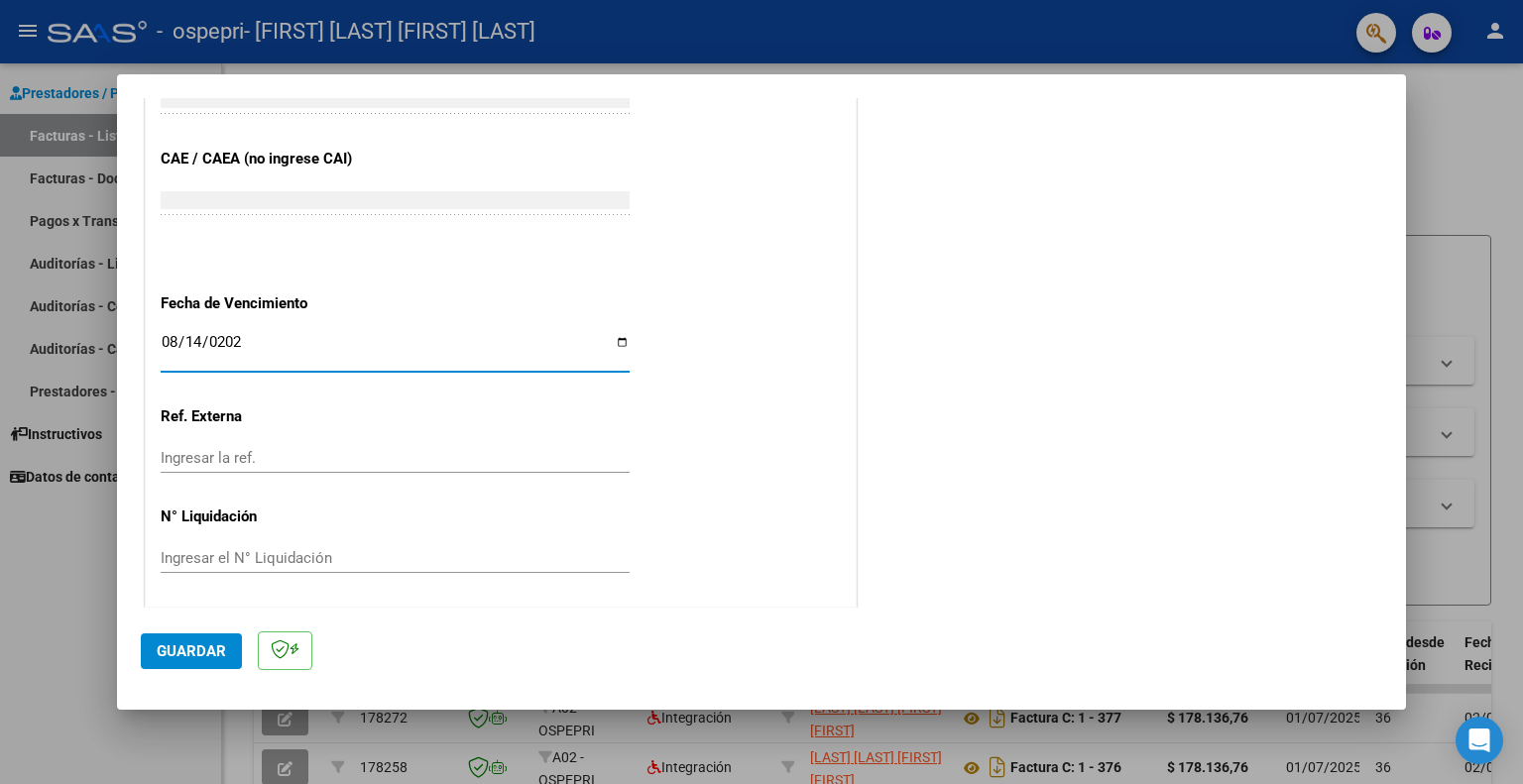 type on "2025-08-14" 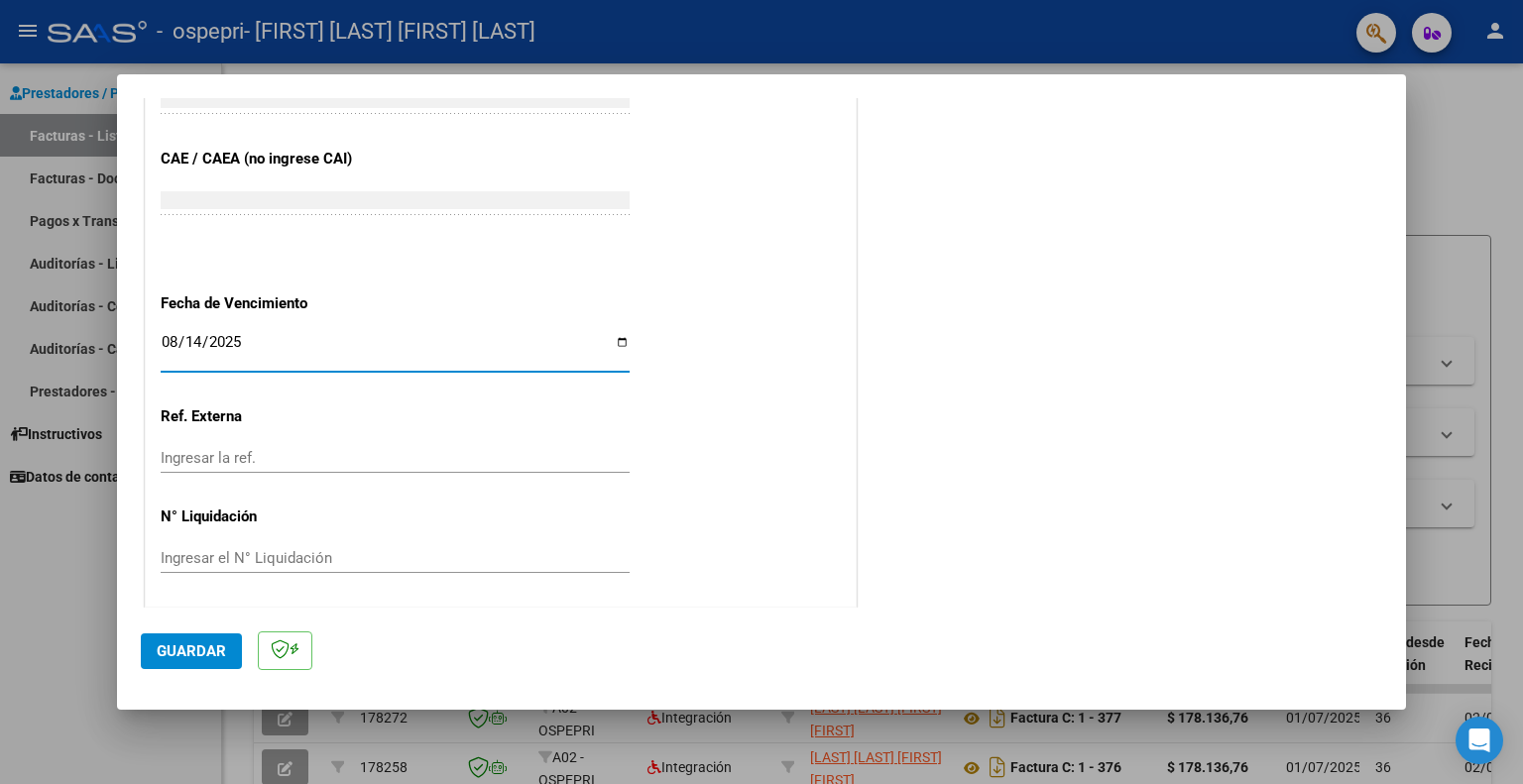 click on "Guardar" 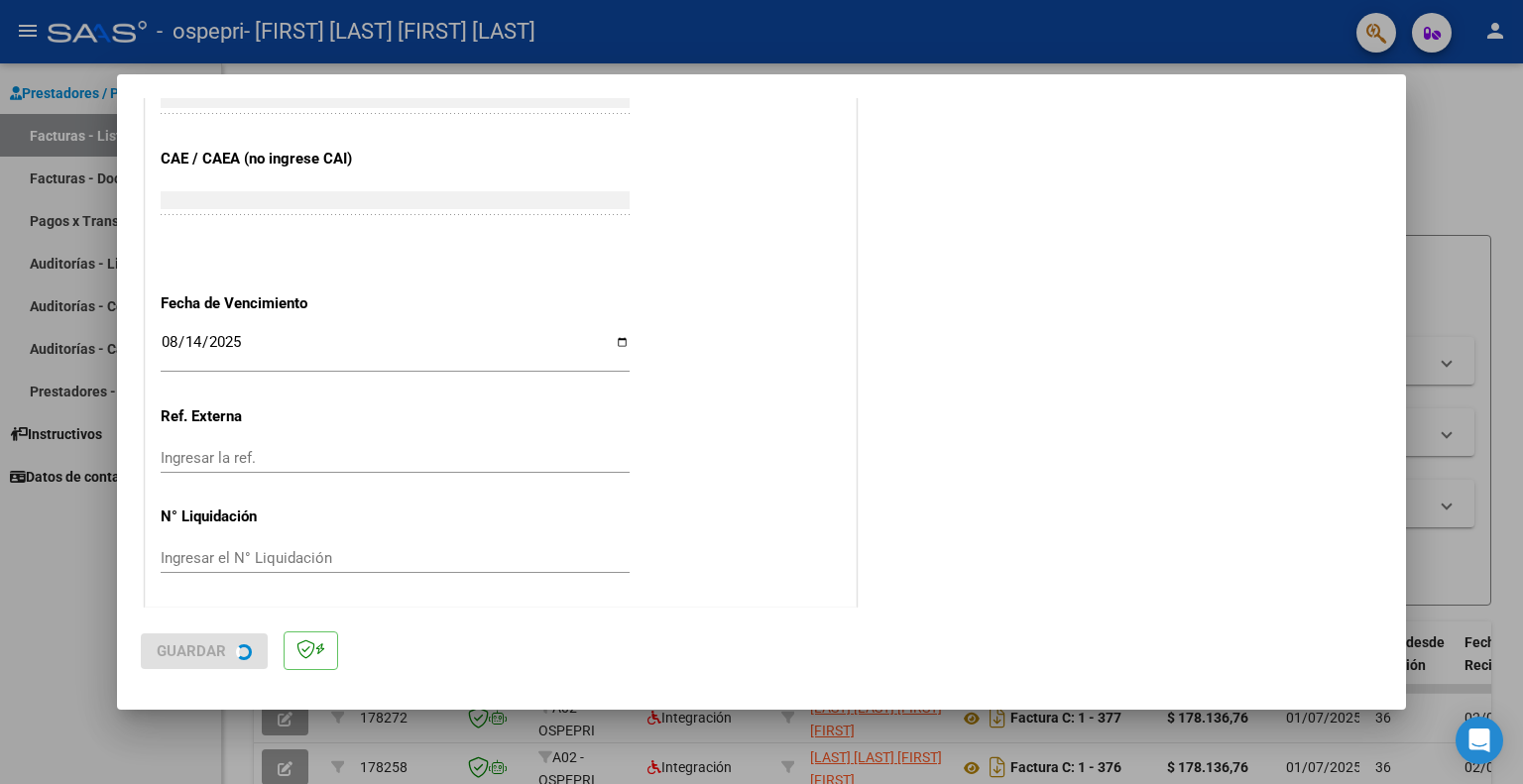 scroll, scrollTop: 0, scrollLeft: 0, axis: both 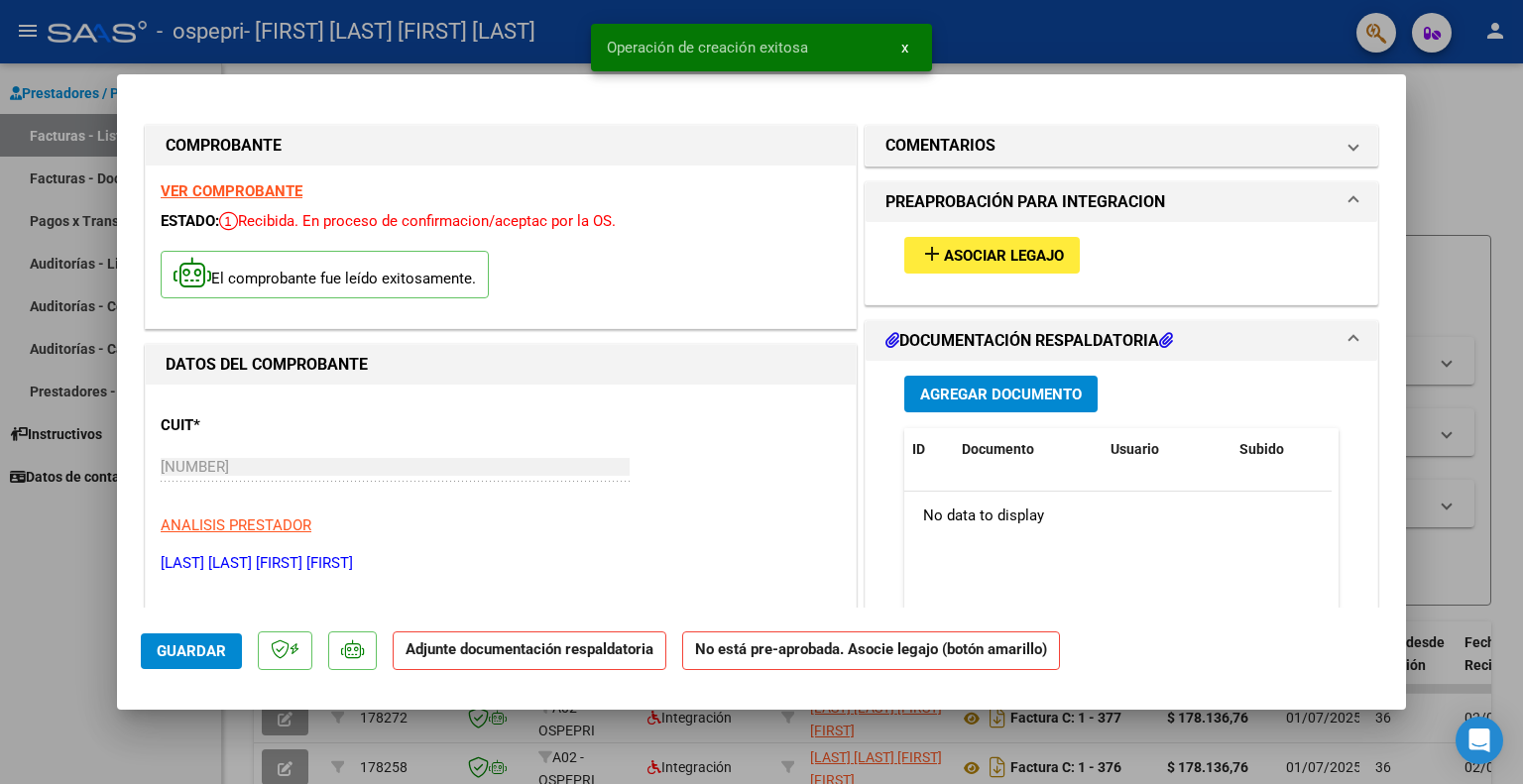 click on "Asociar Legajo" at bounding box center [1003, 256] 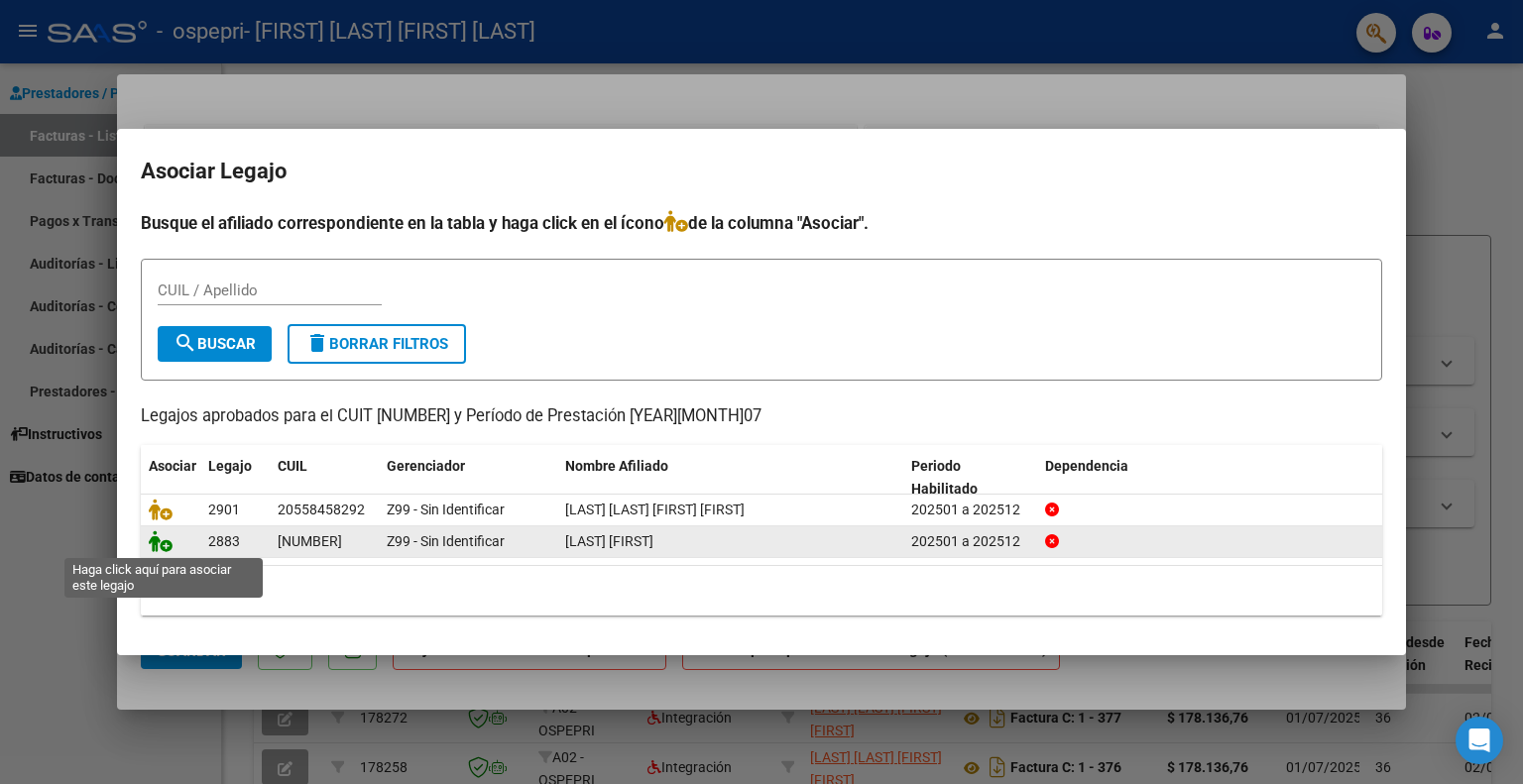 click 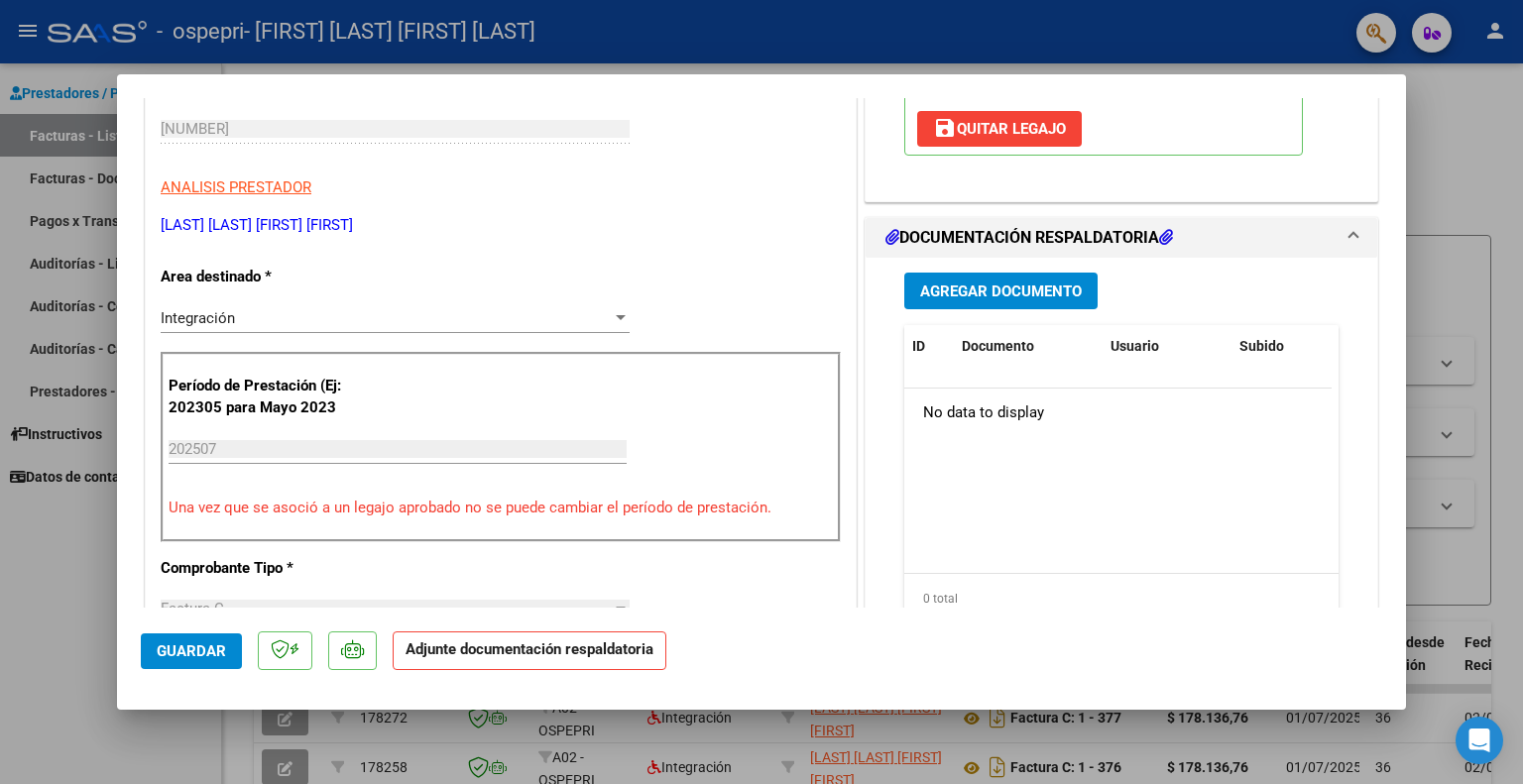 scroll, scrollTop: 396, scrollLeft: 0, axis: vertical 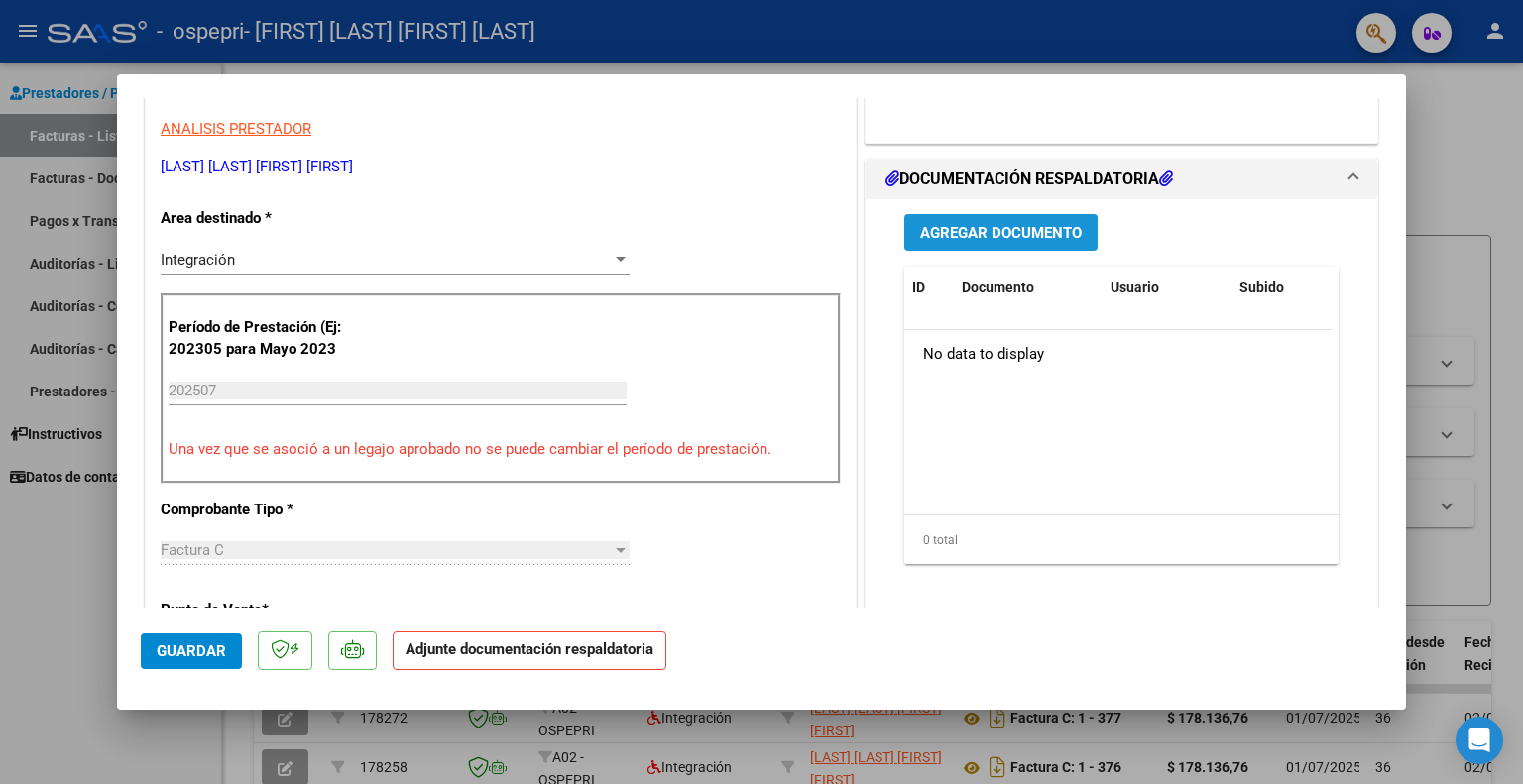 click on "Agregar Documento" at bounding box center (1000, 233) 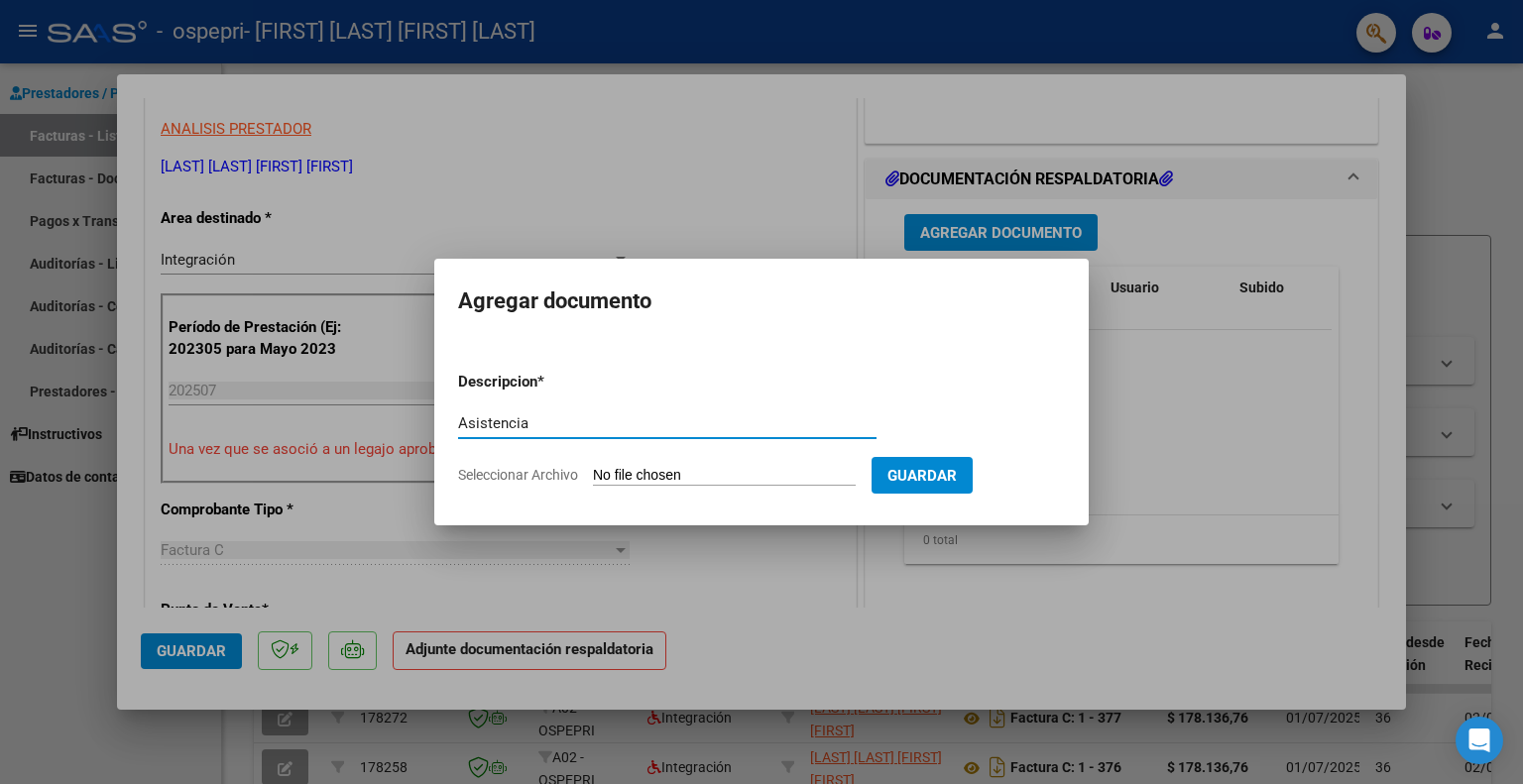 type on "Asistencia" 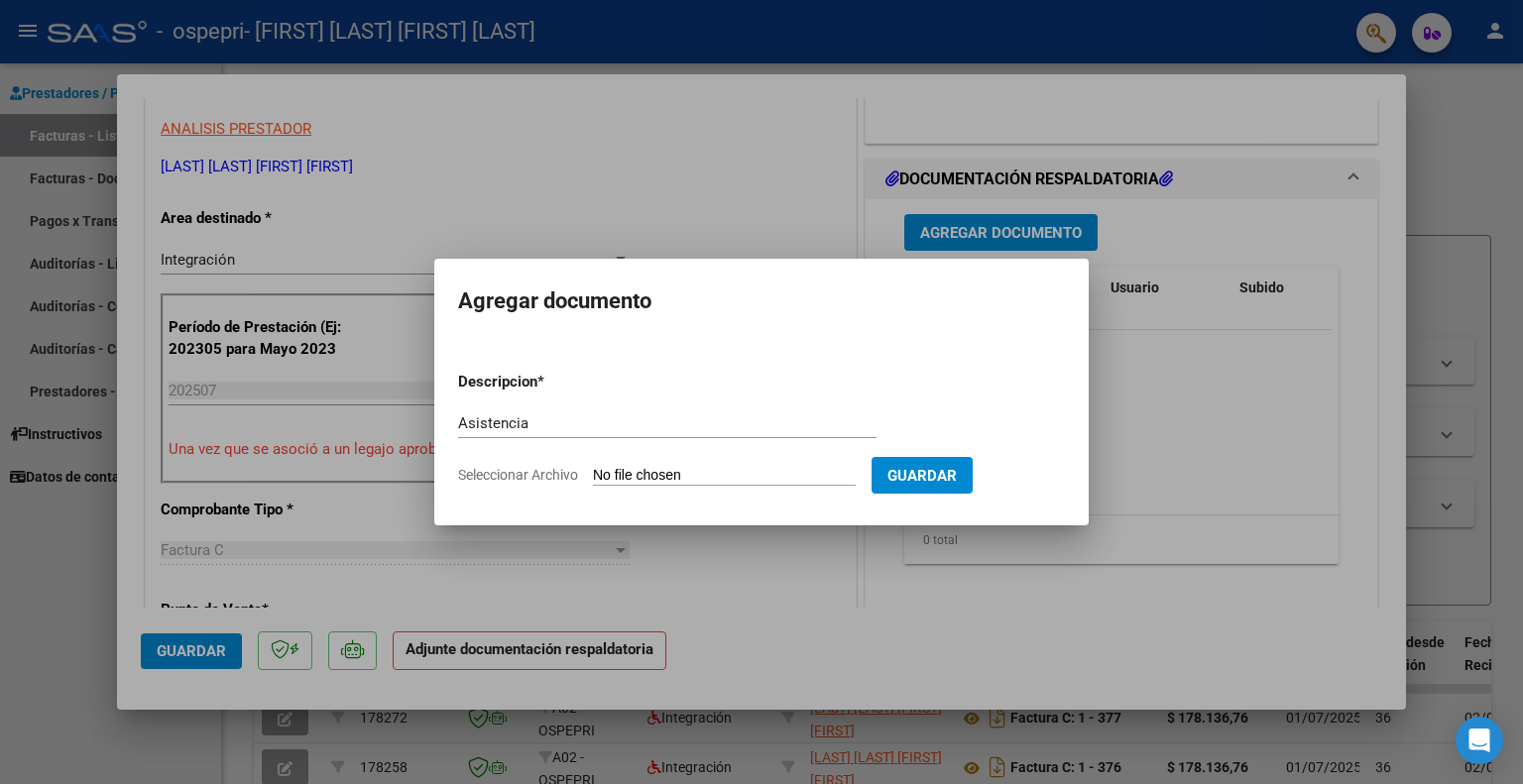 type on "C:\fakepath\Asistencia Julio [LAST].pdf" 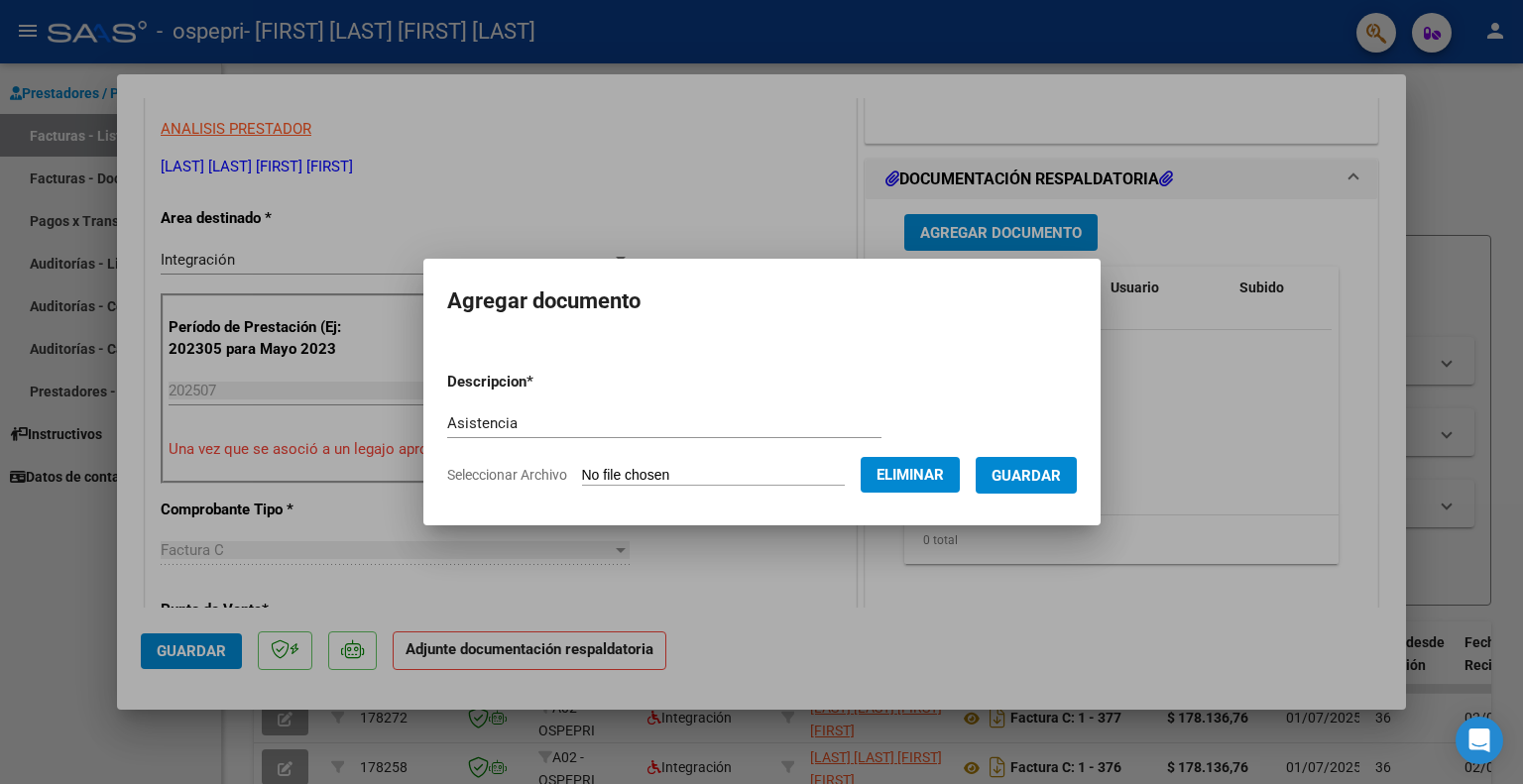 click on "Guardar" at bounding box center (1026, 476) 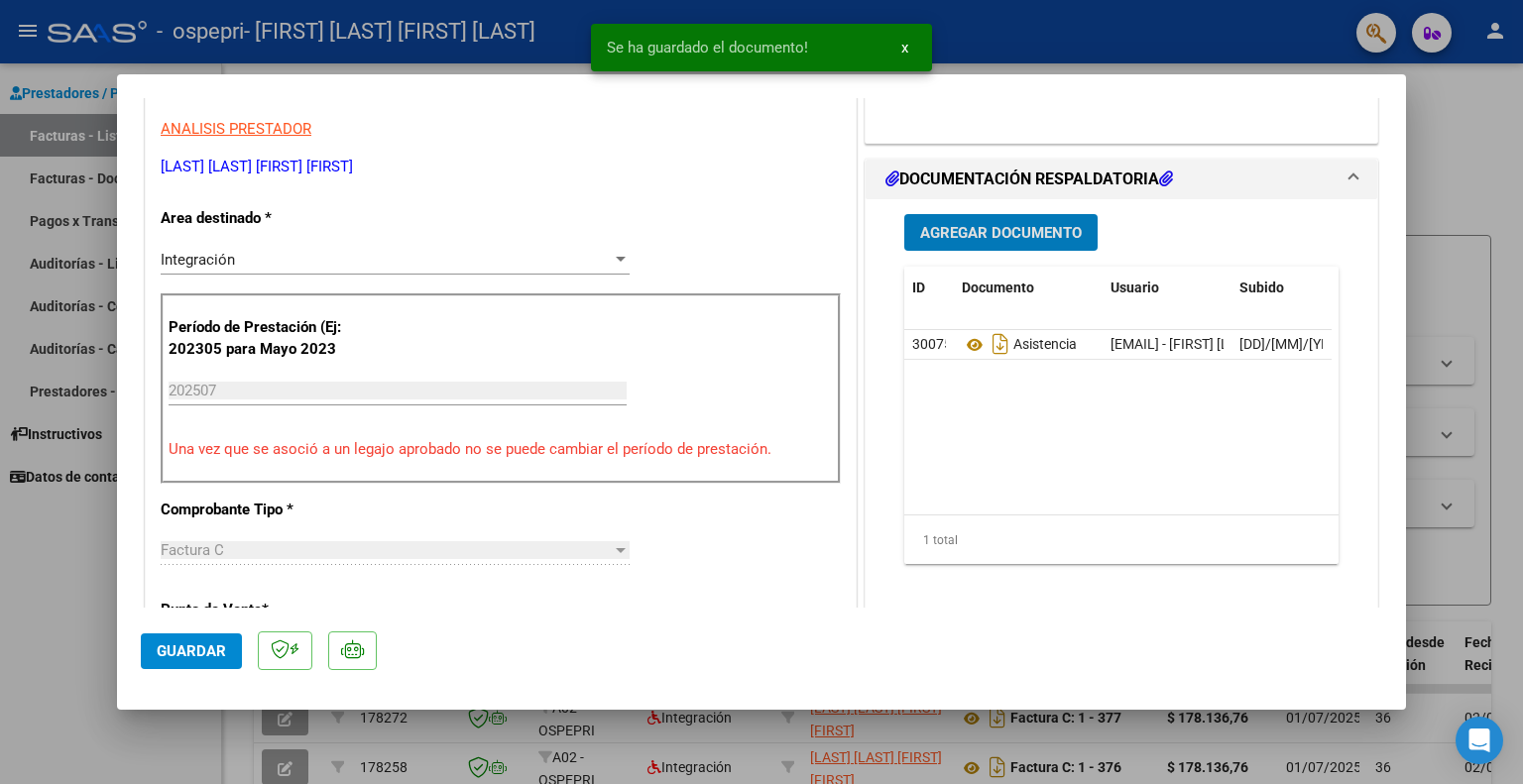 click on "Agregar Documento" at bounding box center [1000, 233] 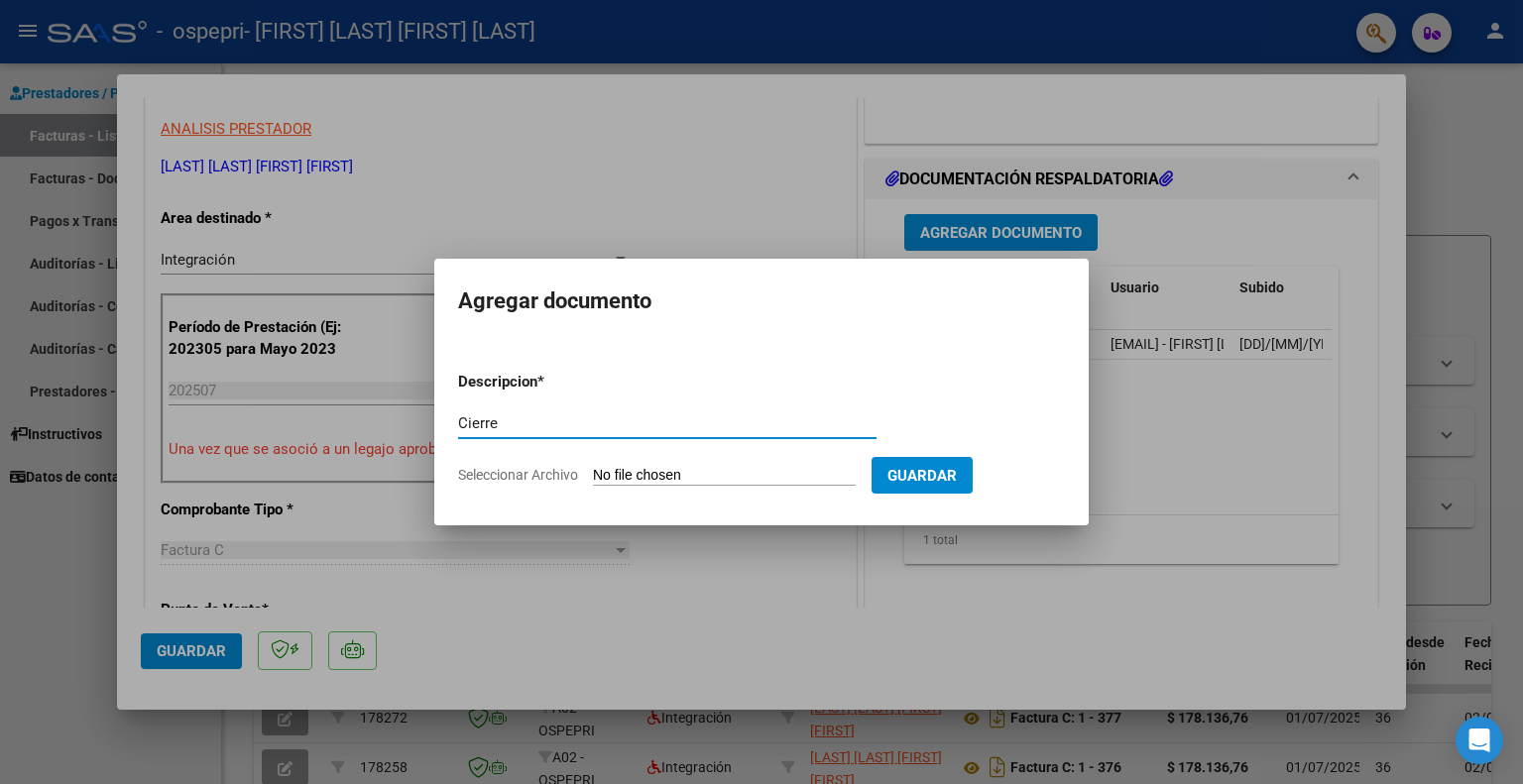 type on "Cierre" 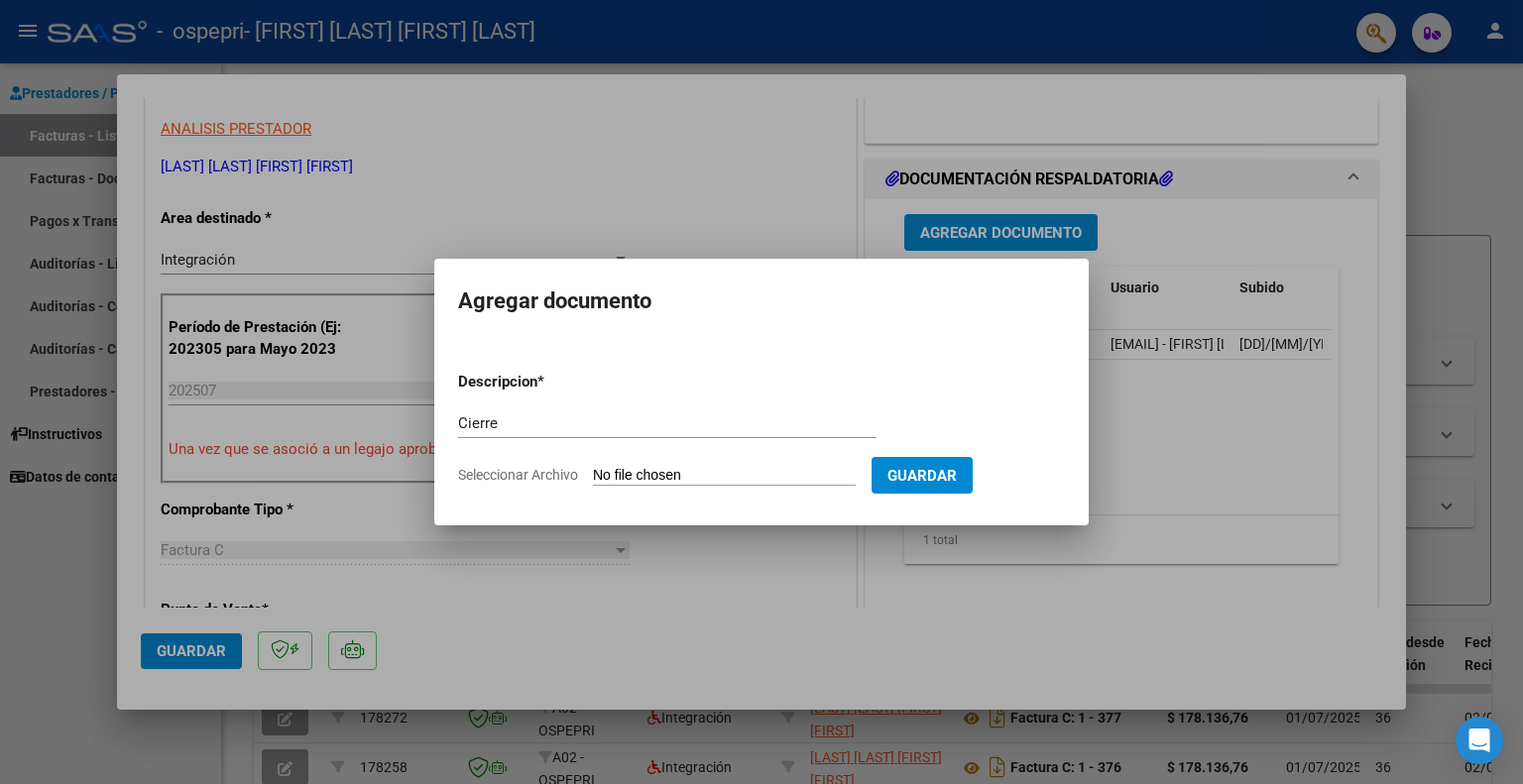 click on "Seleccionar Archivo" at bounding box center (724, 476) 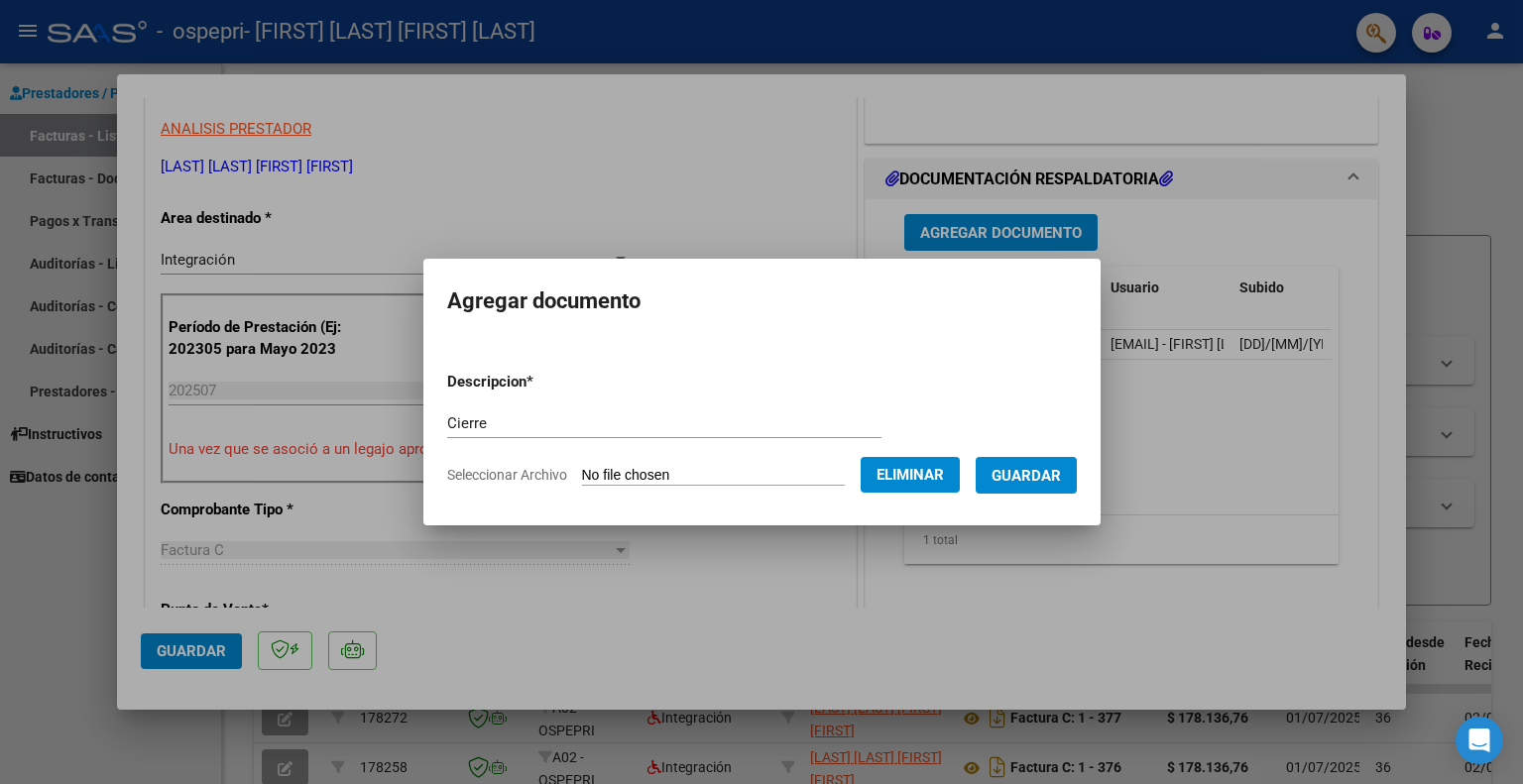 click on "Guardar" at bounding box center [1026, 476] 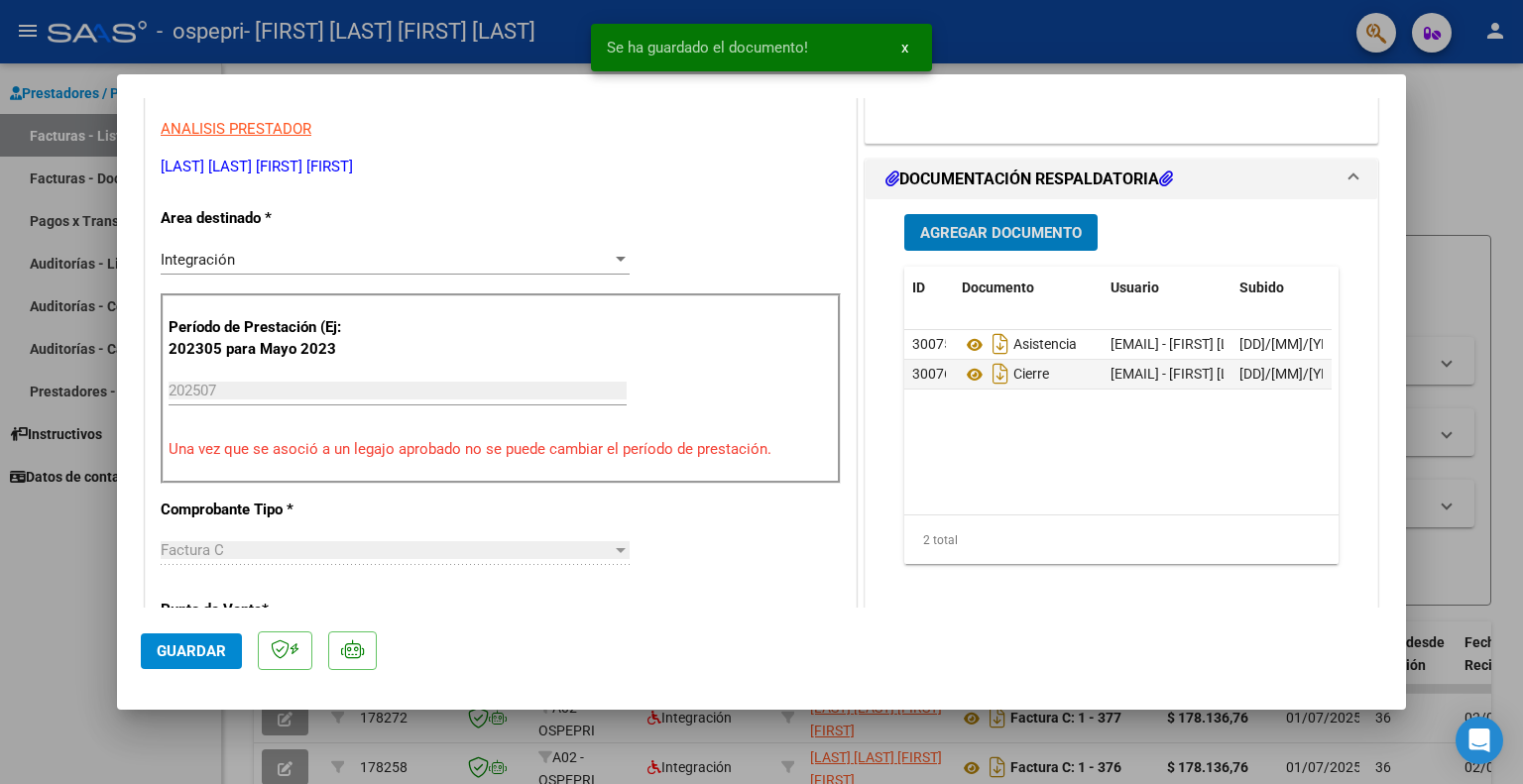 click on "Agregar Documento" at bounding box center (1000, 233) 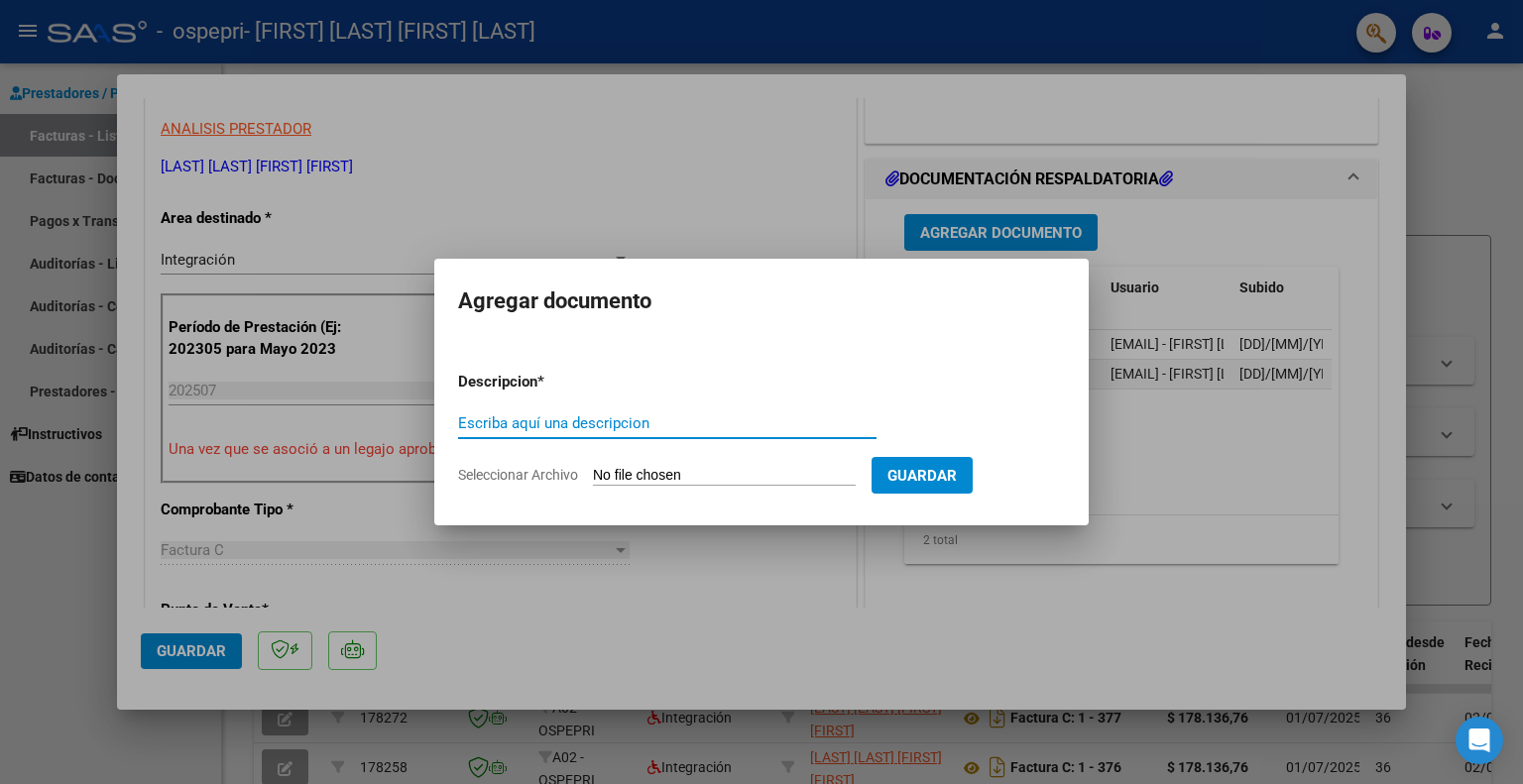 click at bounding box center (762, 392) 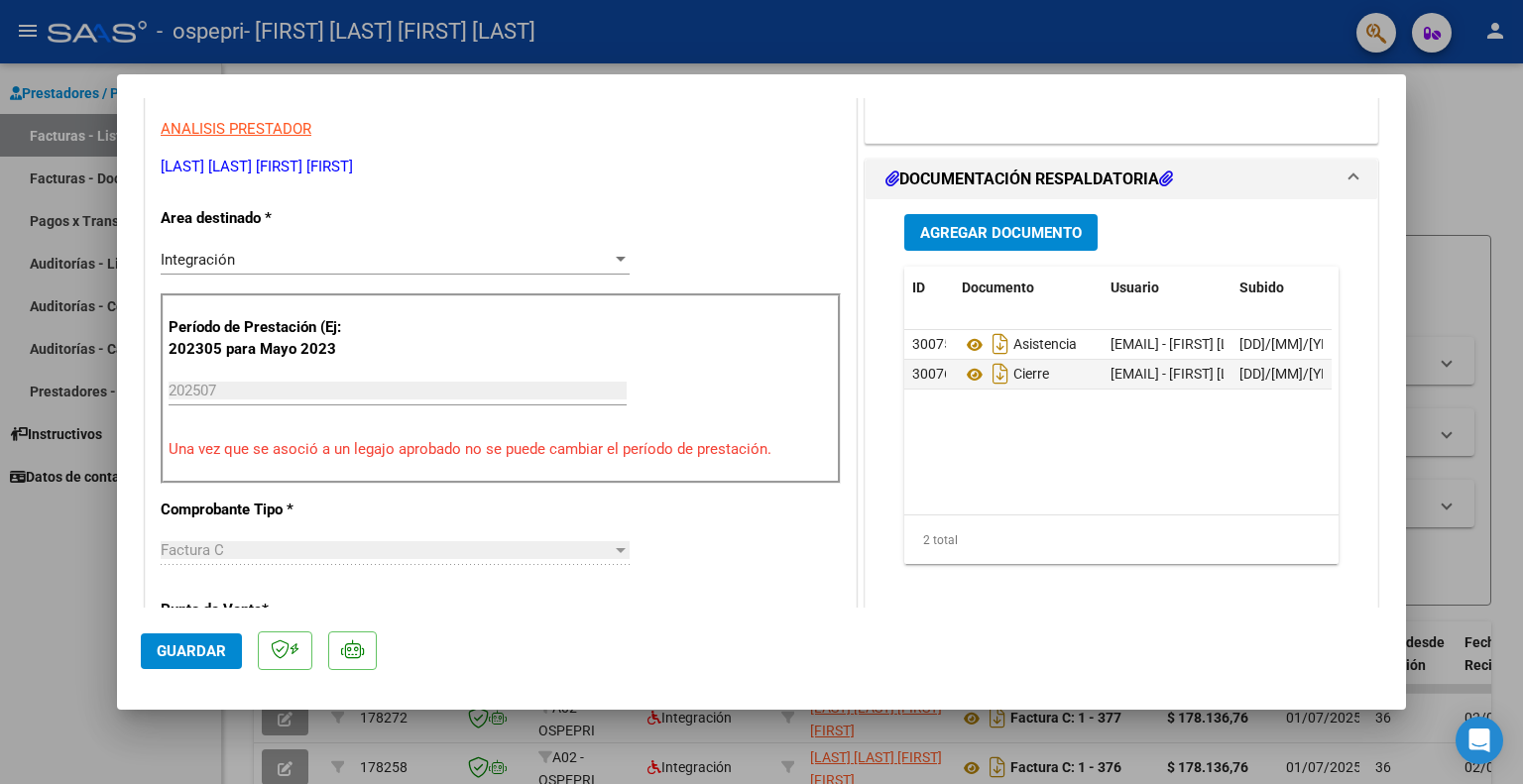 click on "Guardar" 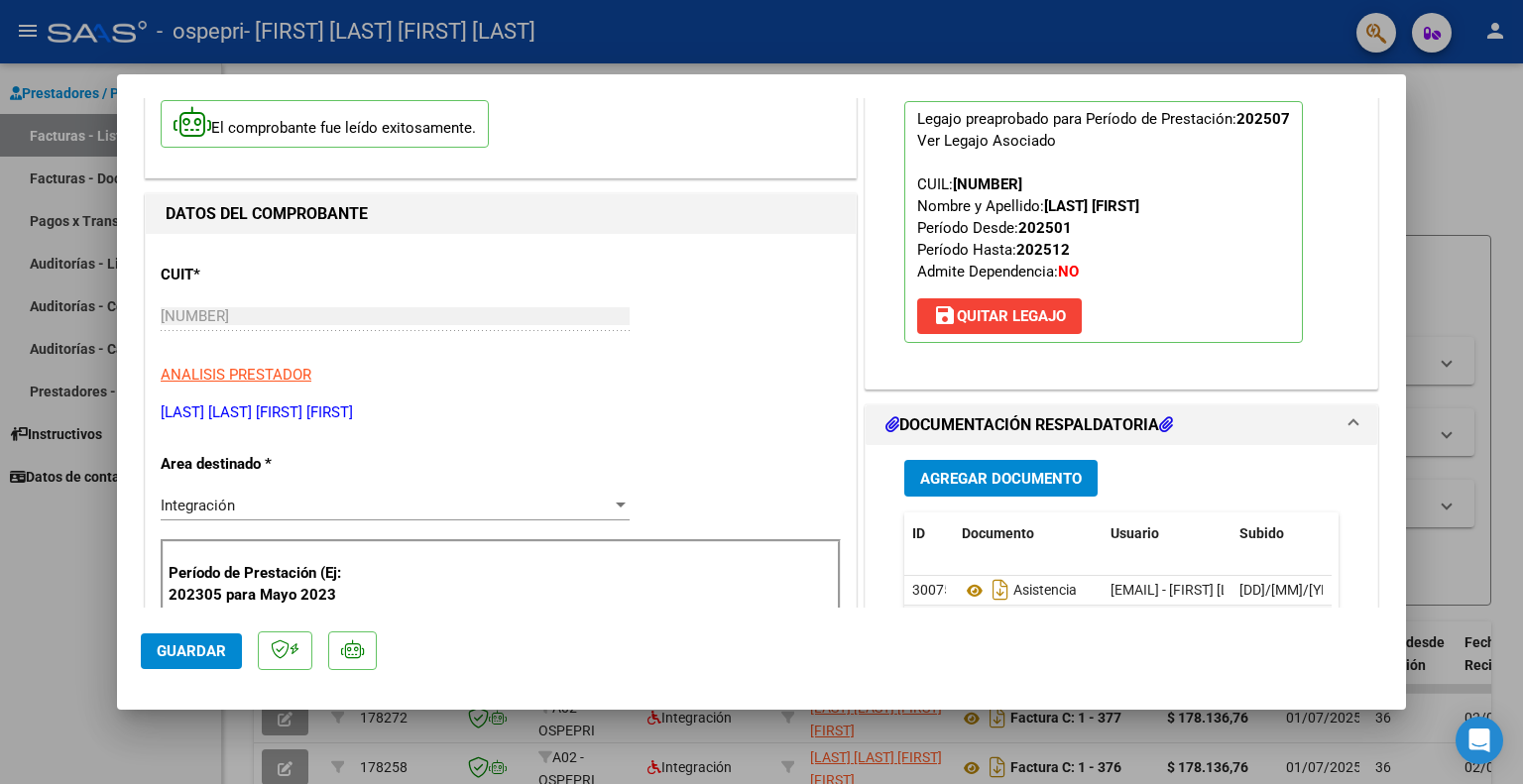 scroll, scrollTop: 496, scrollLeft: 0, axis: vertical 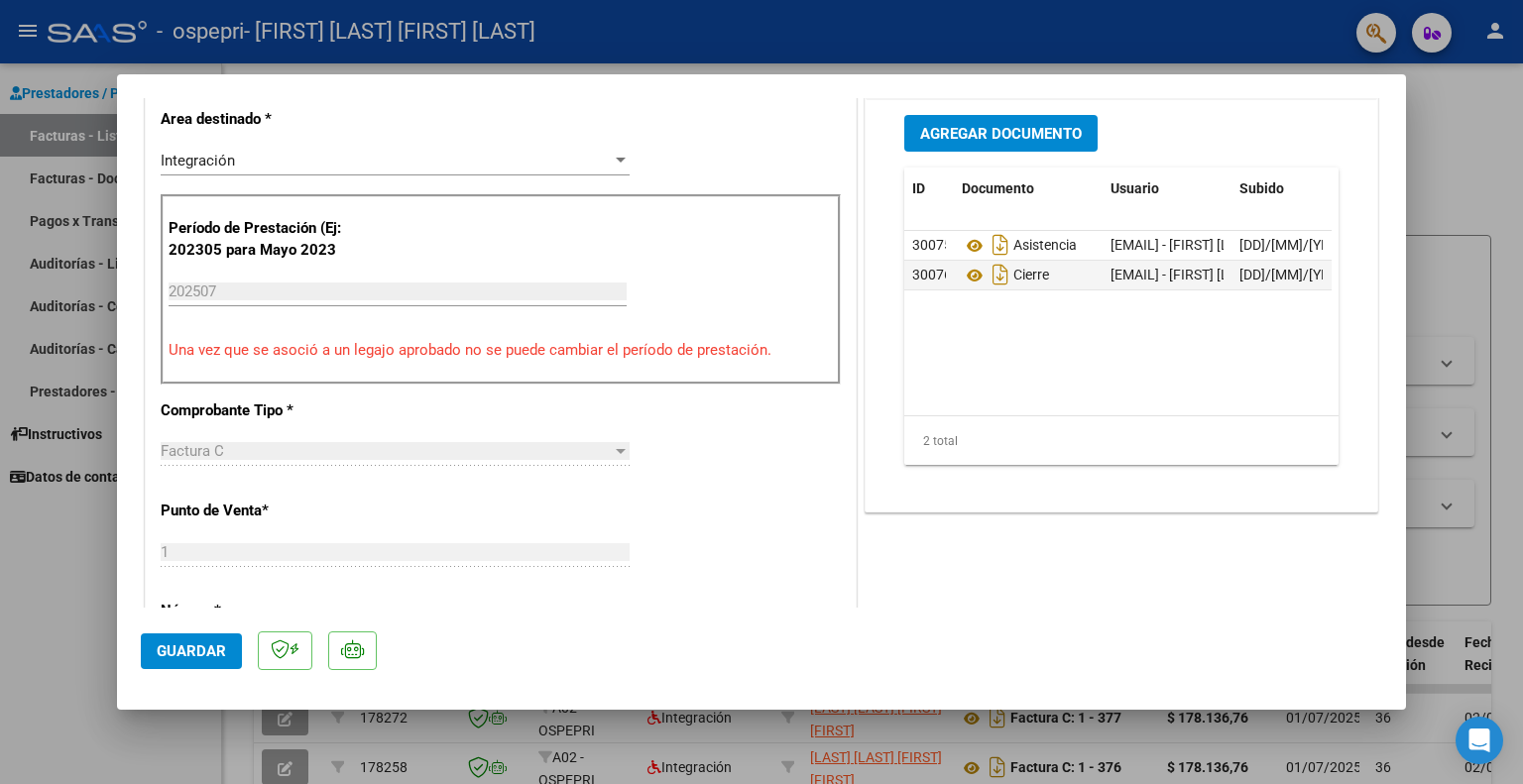 click at bounding box center (762, 392) 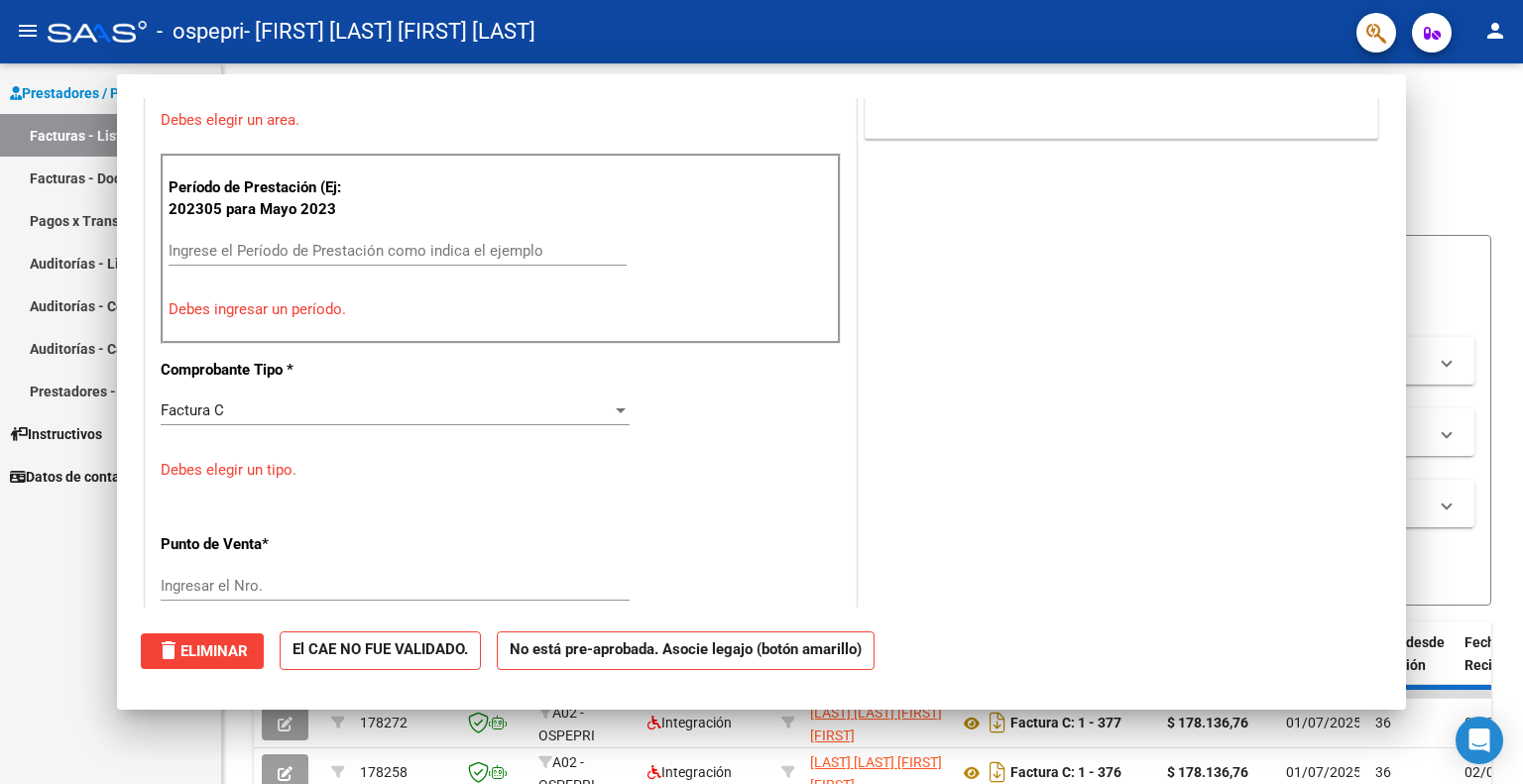 scroll, scrollTop: 0, scrollLeft: 0, axis: both 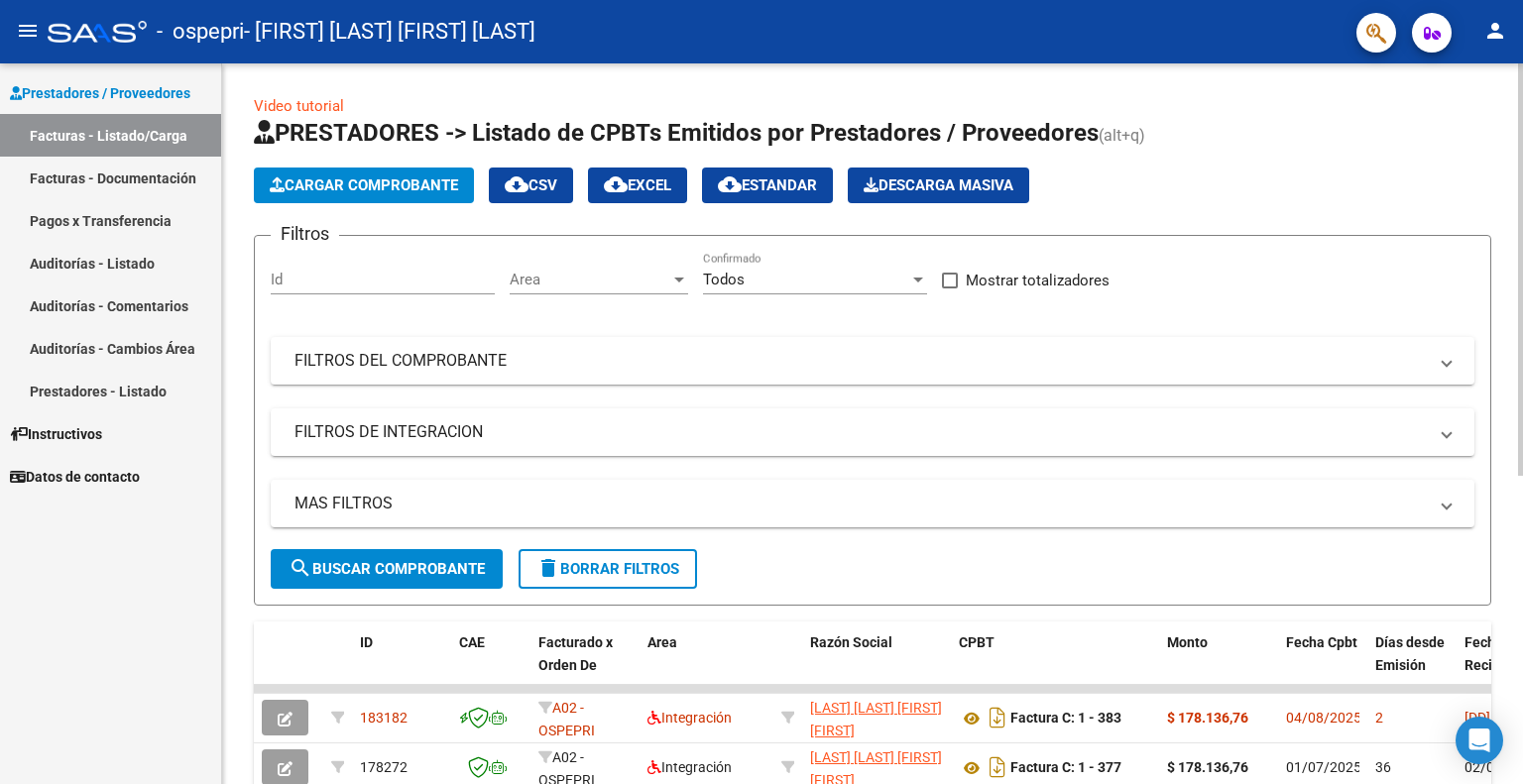 click on "Cargar Comprobante" 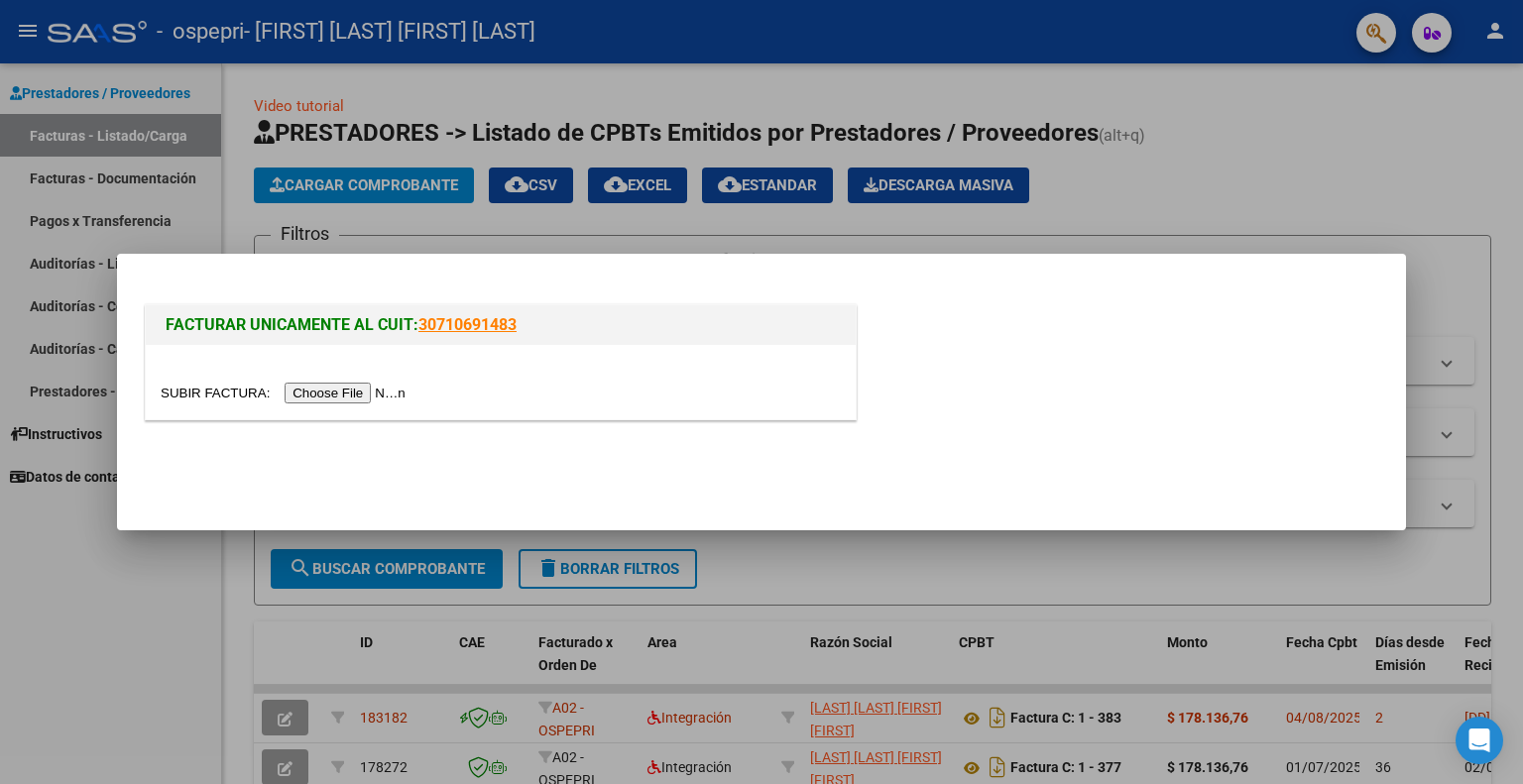 click at bounding box center (286, 392) 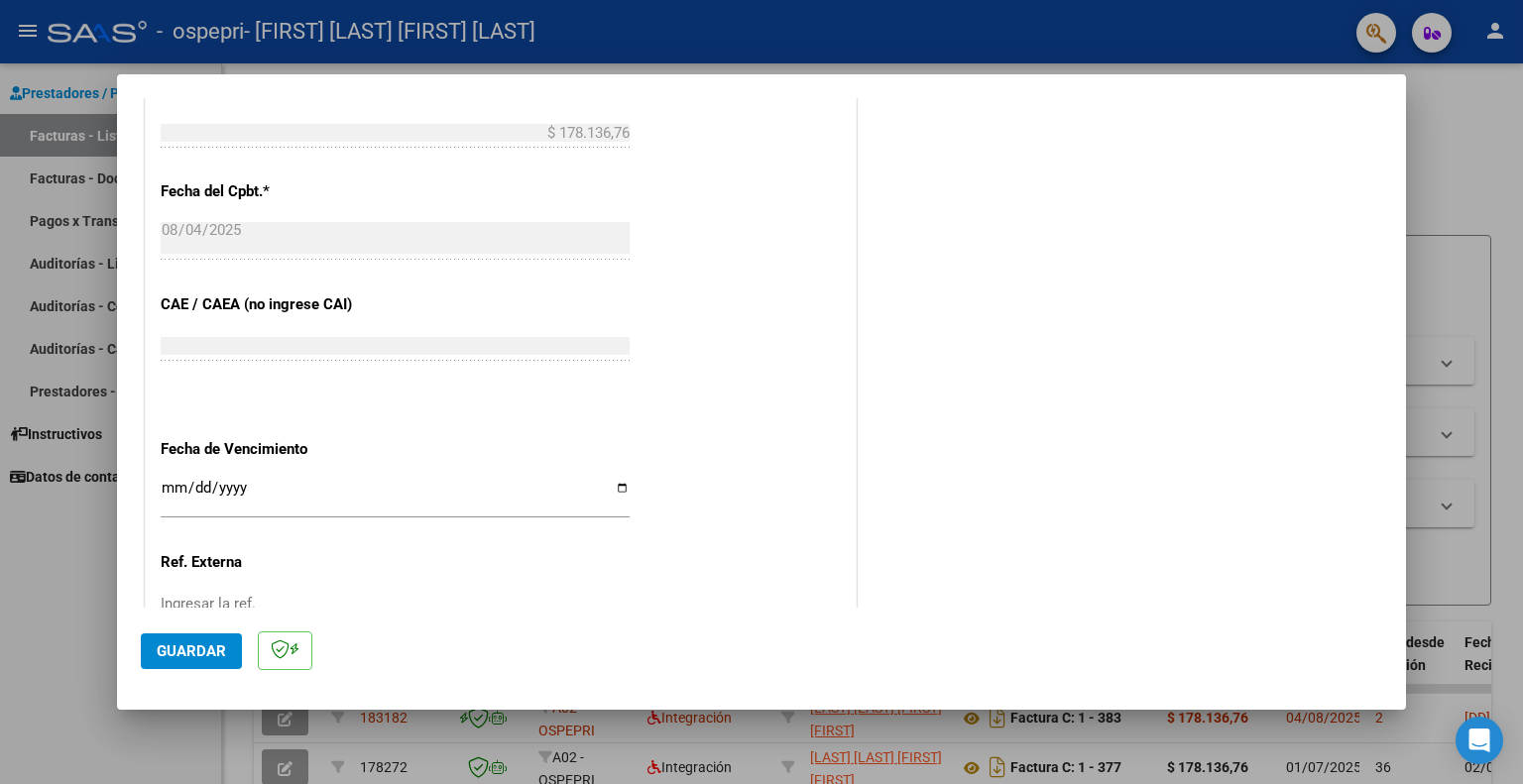scroll, scrollTop: 1194, scrollLeft: 0, axis: vertical 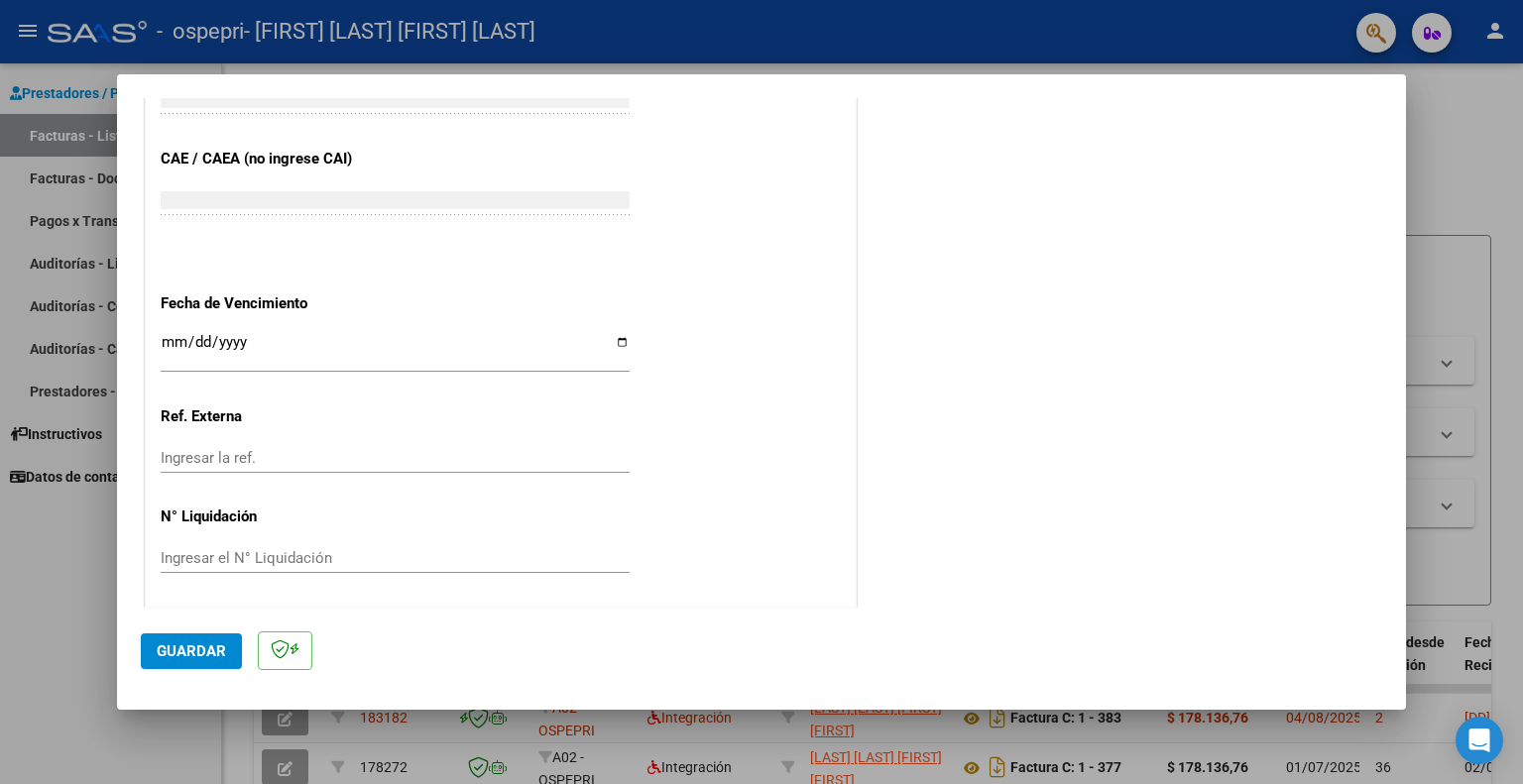 click on "Ingresar la fecha" at bounding box center [395, 350] 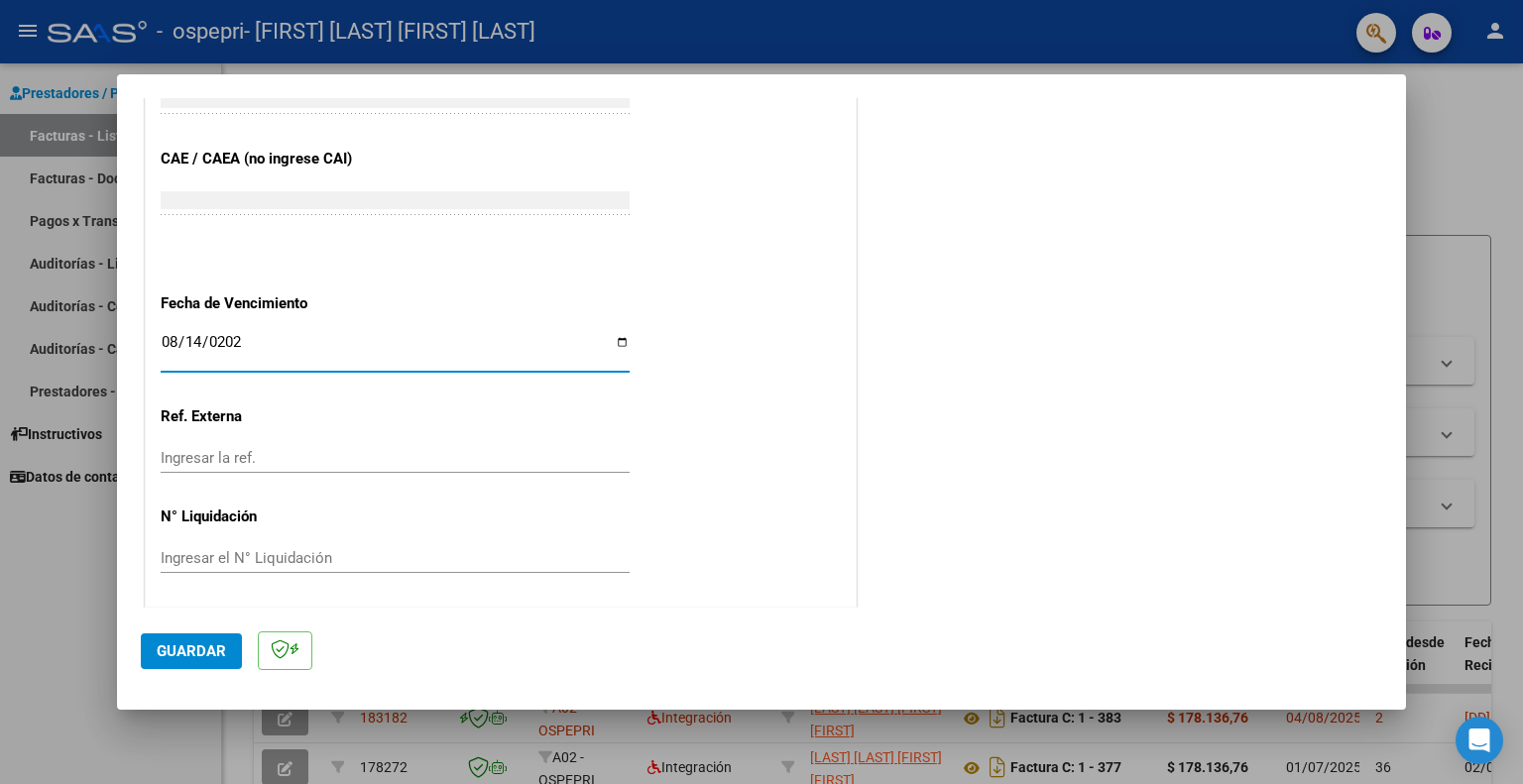 type on "2025-08-14" 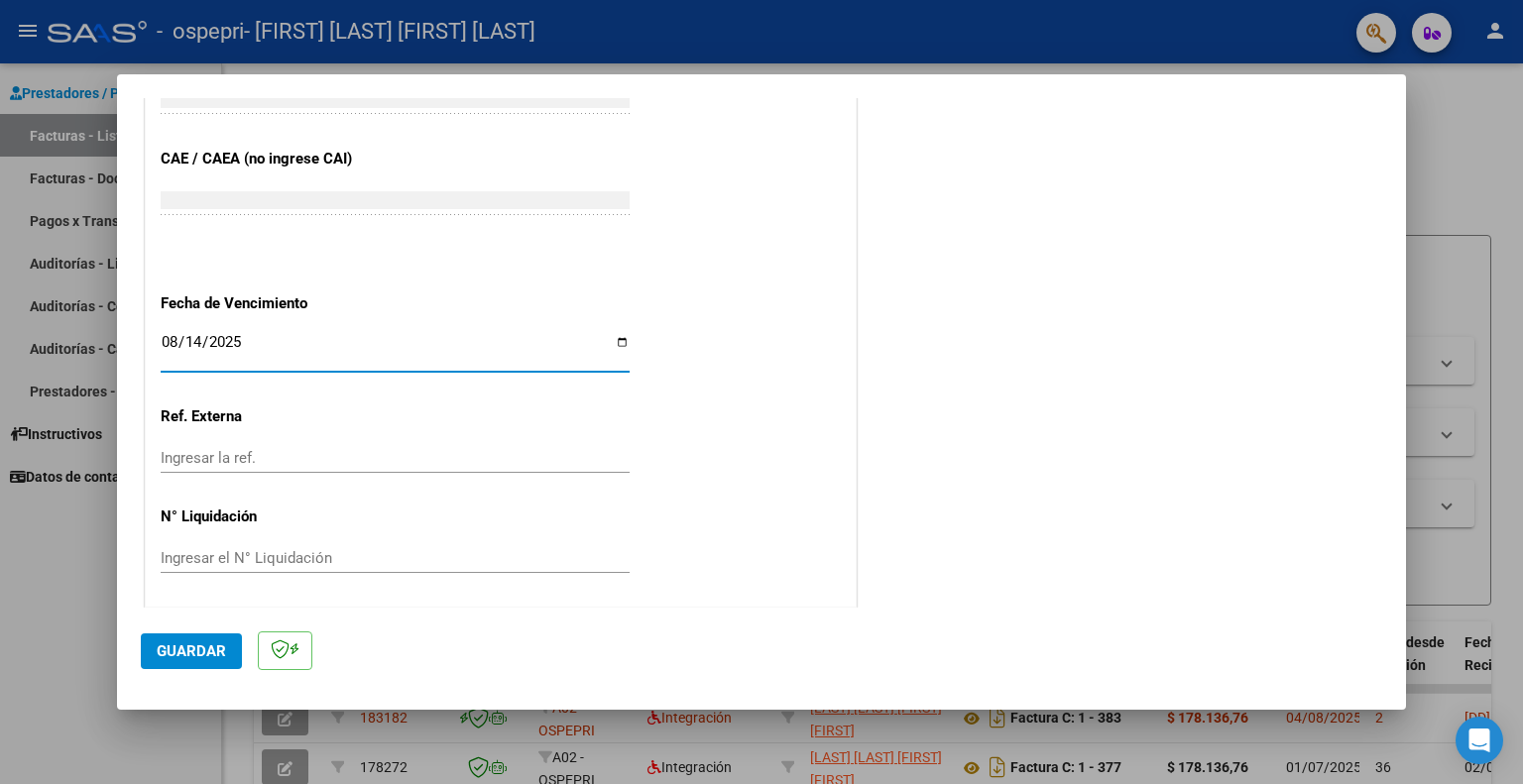 click on "Guardar" 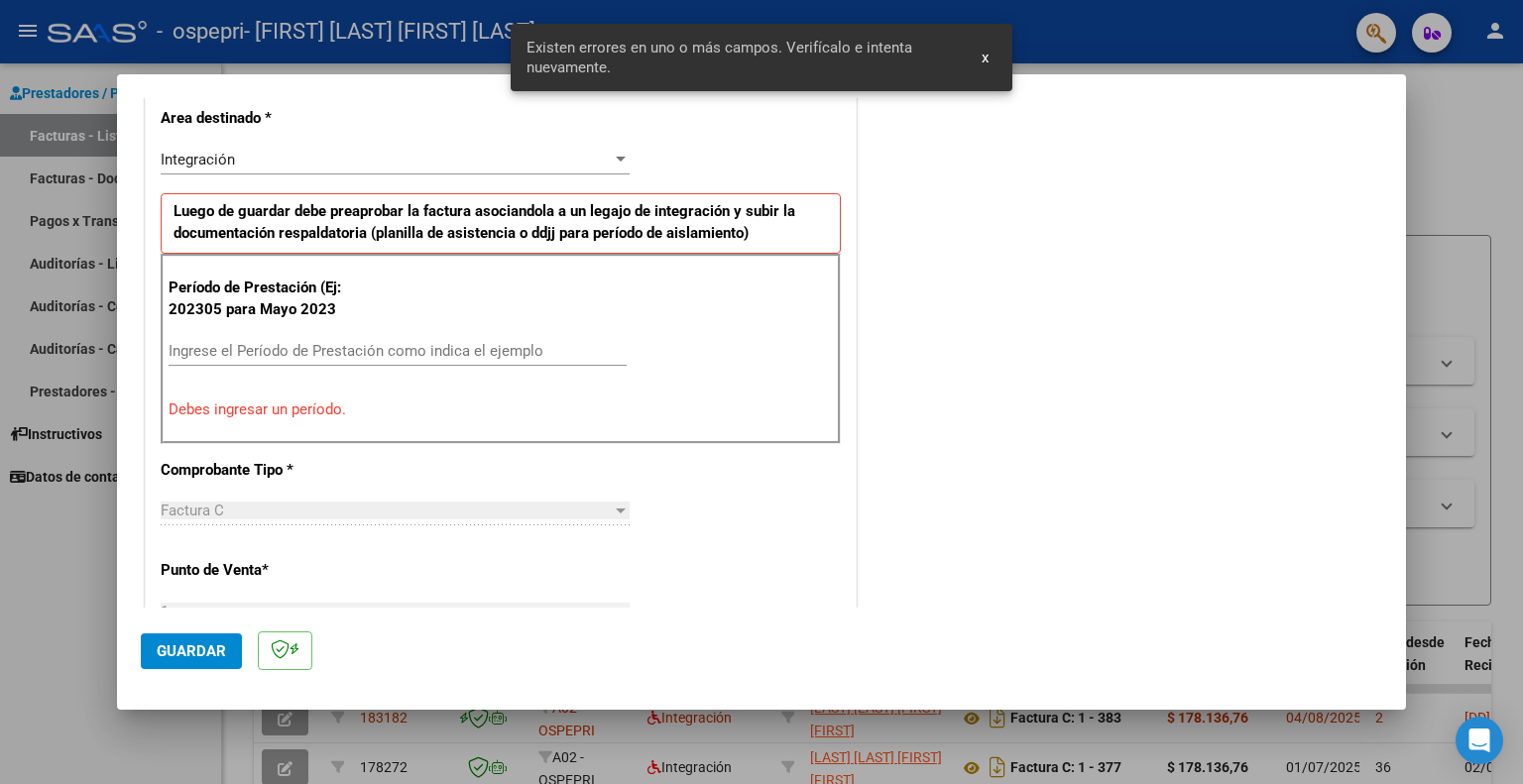 scroll, scrollTop: 396, scrollLeft: 0, axis: vertical 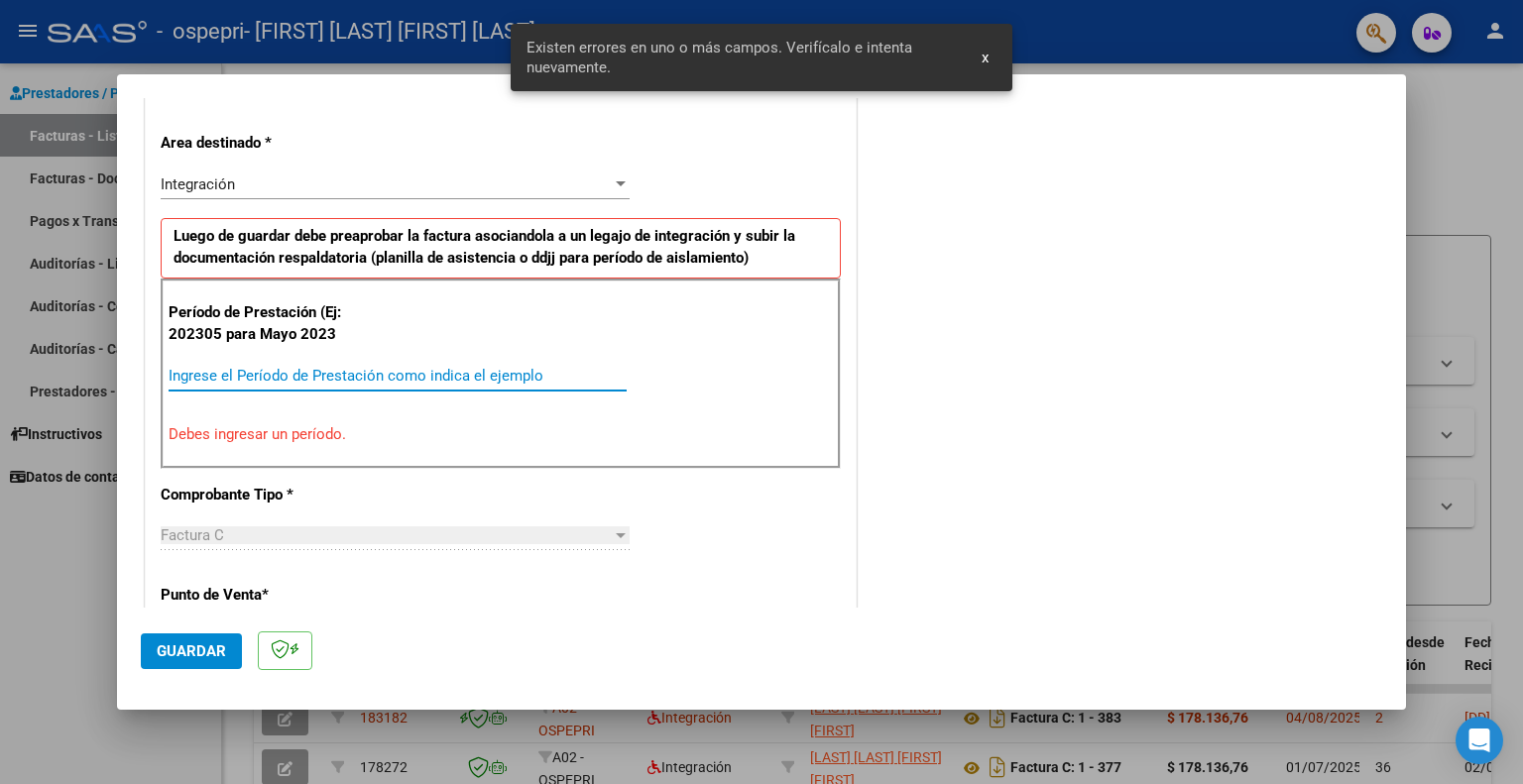 click on "Ingrese el Período de Prestación como indica el ejemplo" at bounding box center (398, 376) 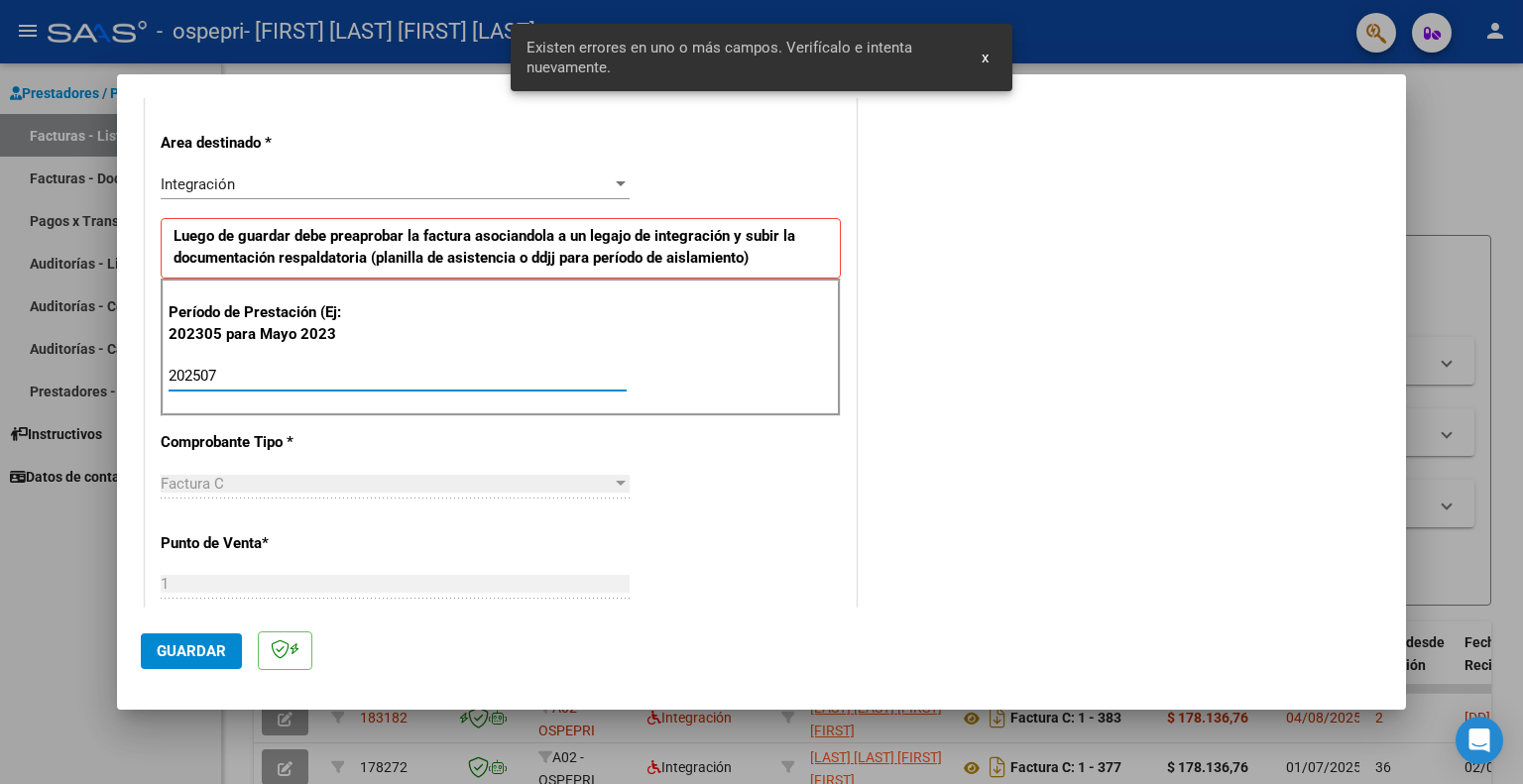 type on "202507" 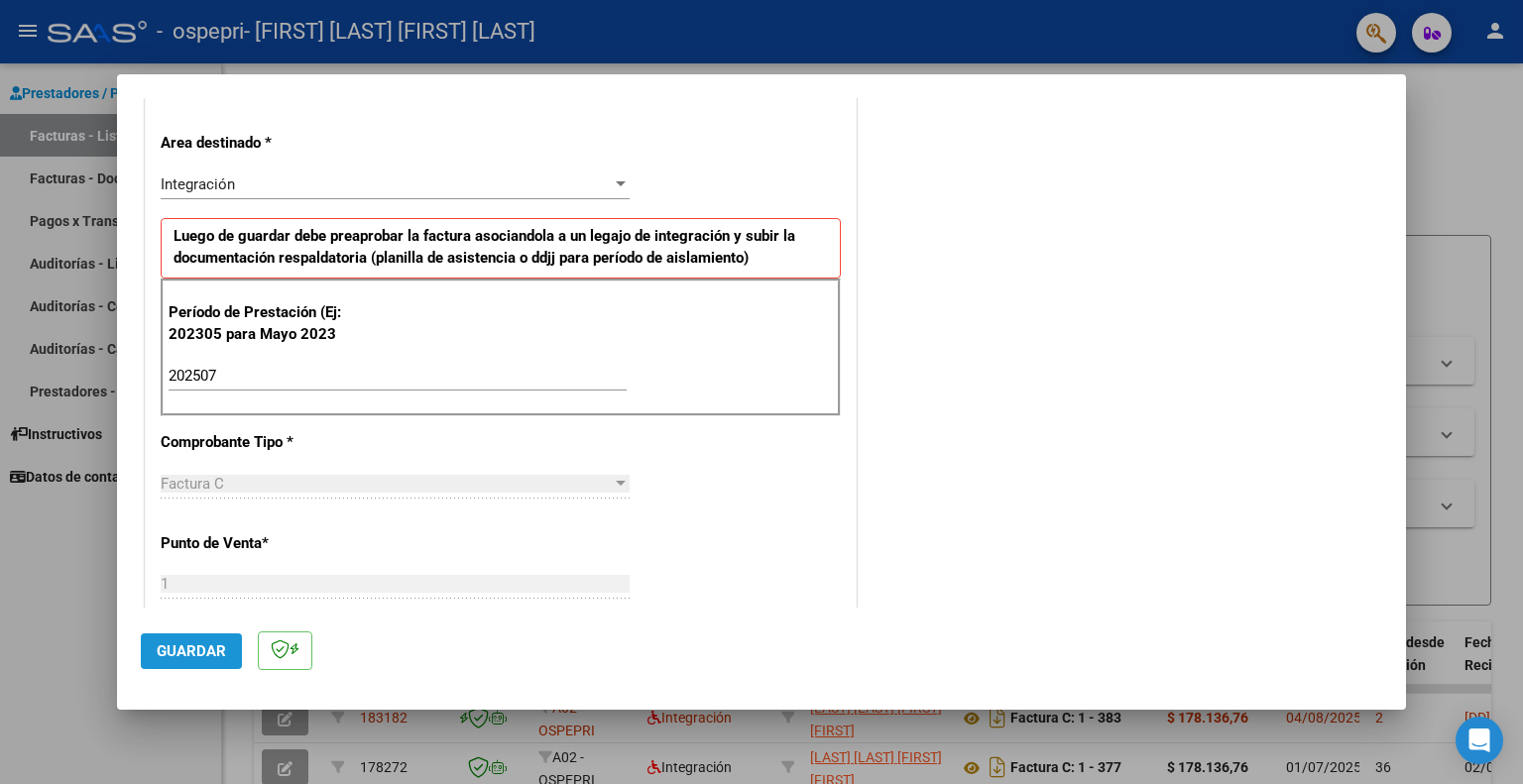click on "Guardar" 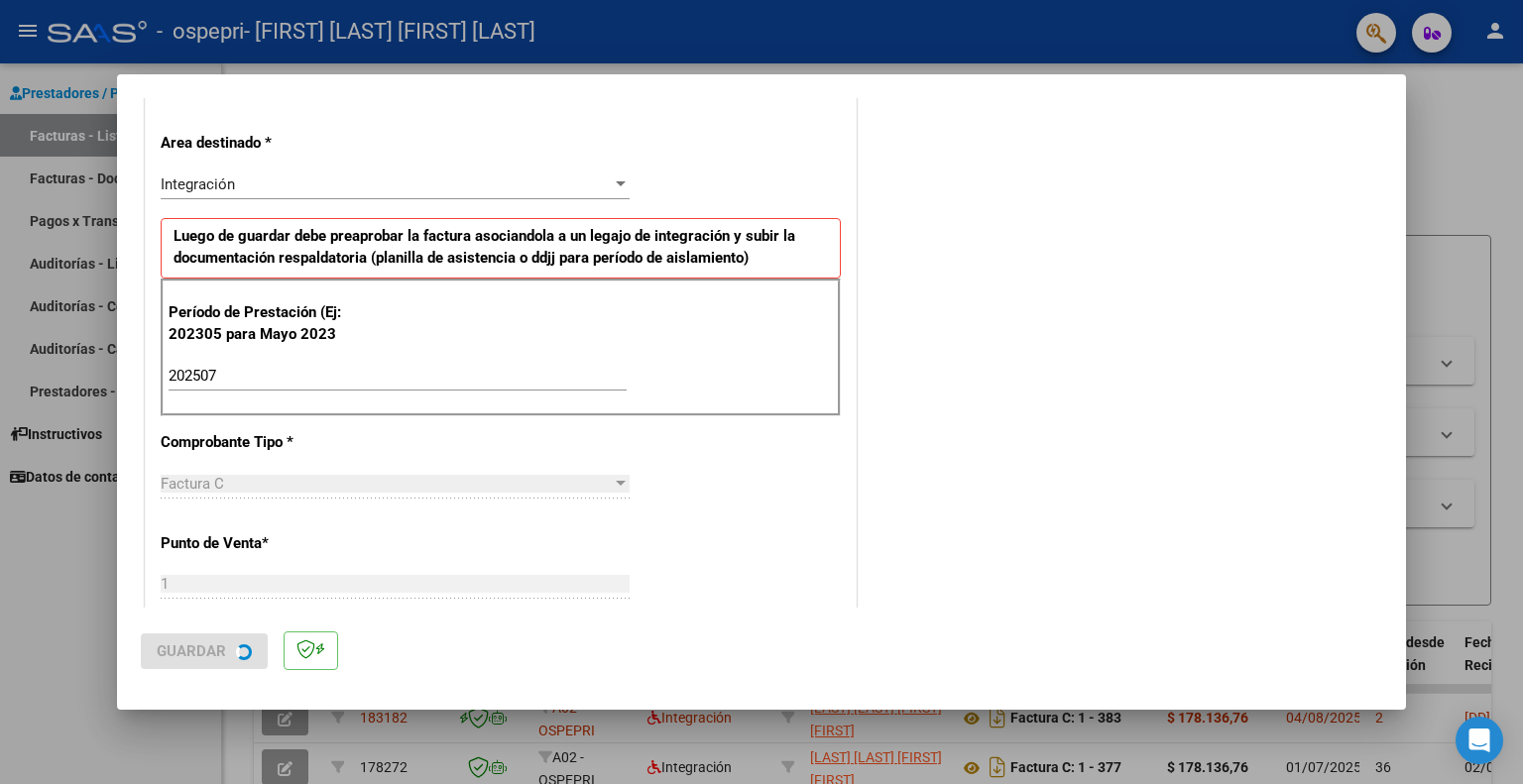 scroll, scrollTop: 0, scrollLeft: 0, axis: both 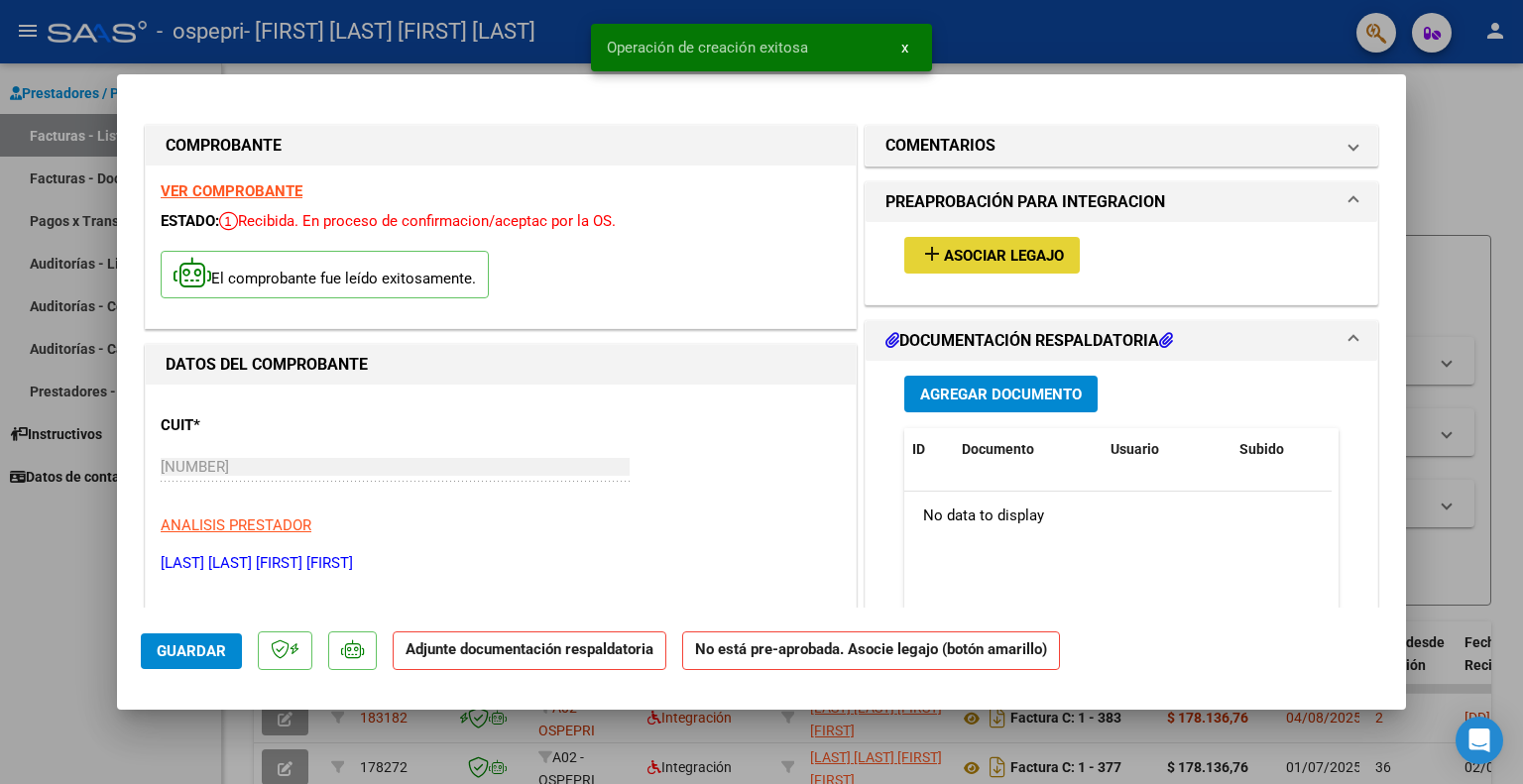 click on "add Asociar Legajo" at bounding box center [992, 255] 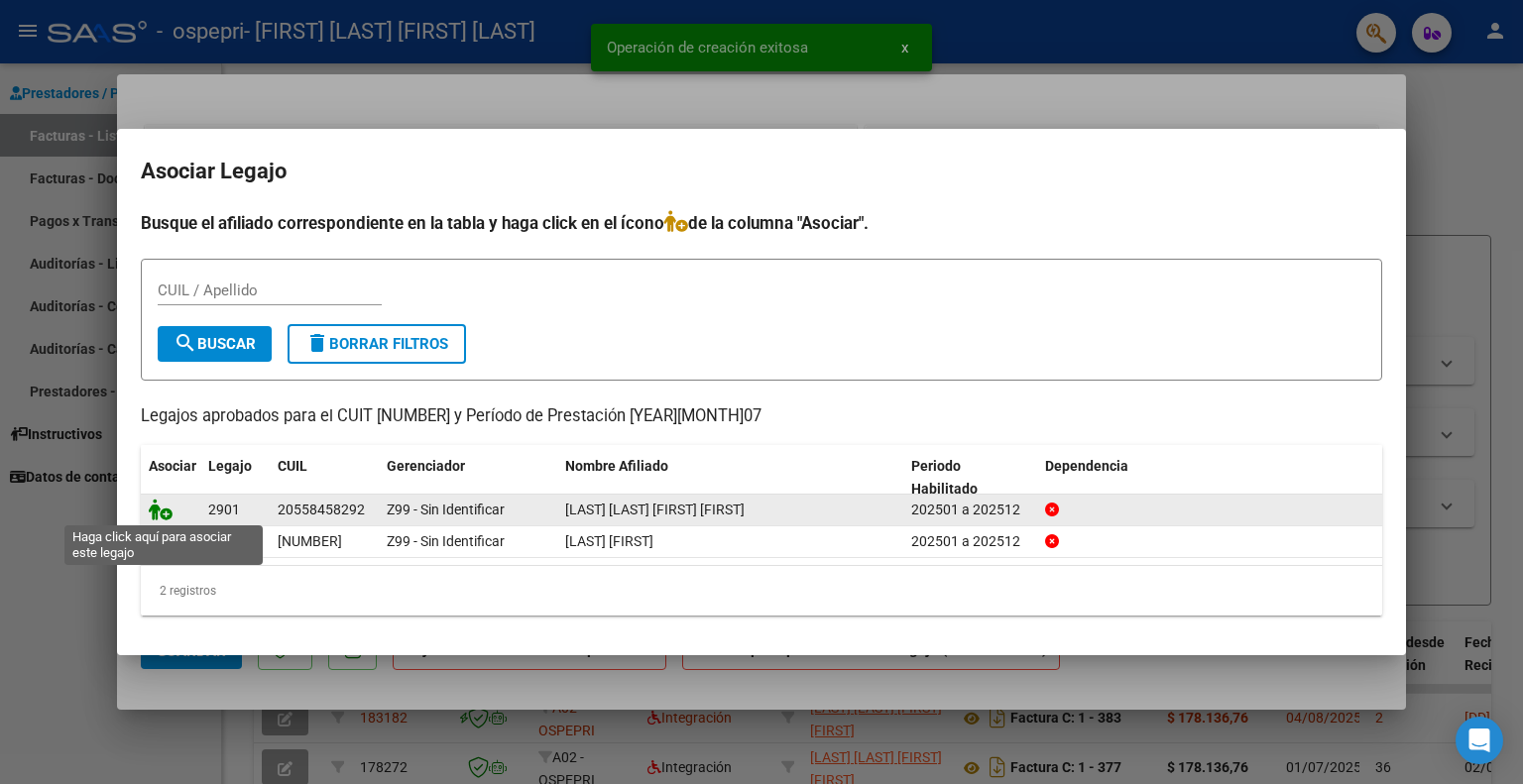 click 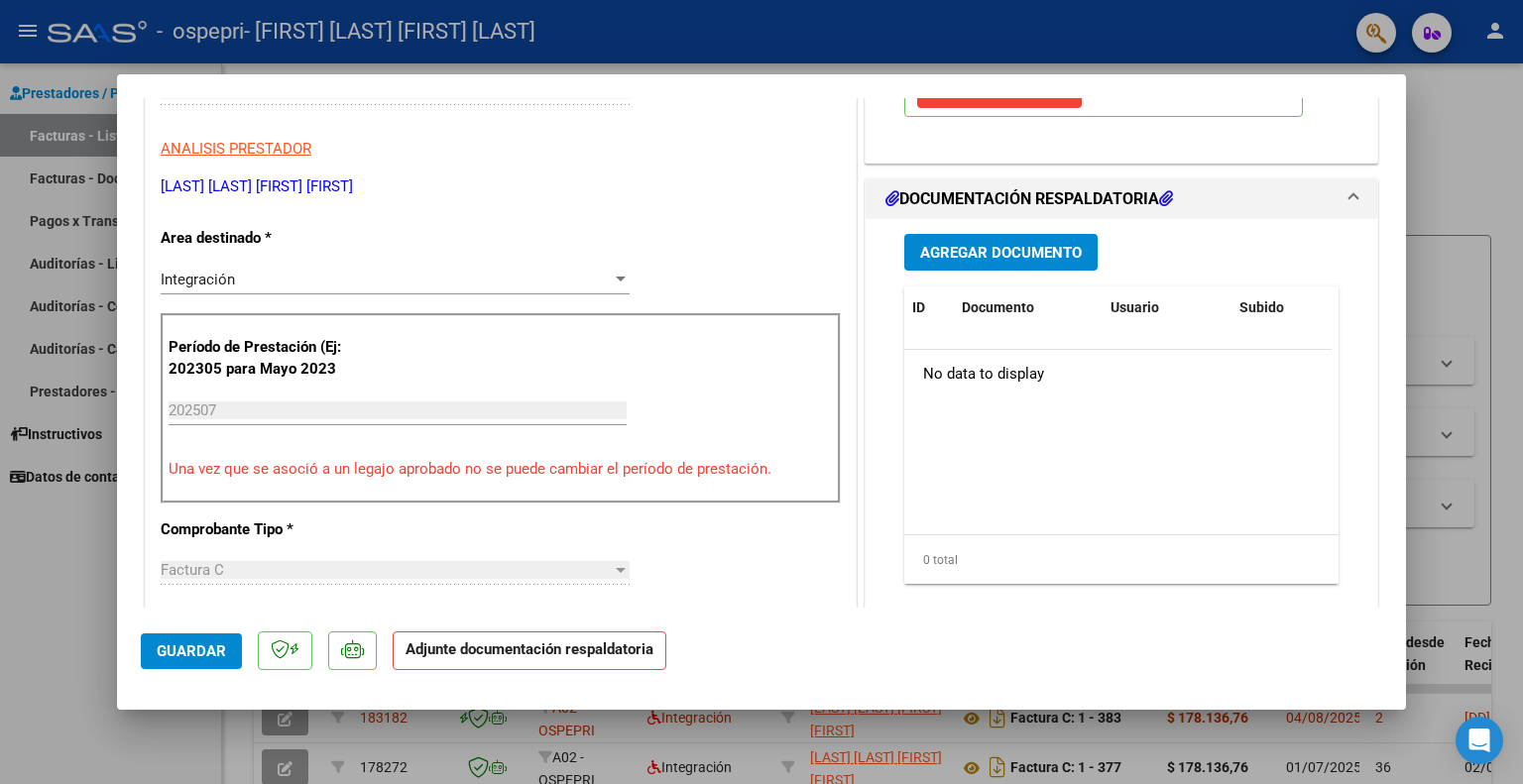 scroll, scrollTop: 396, scrollLeft: 0, axis: vertical 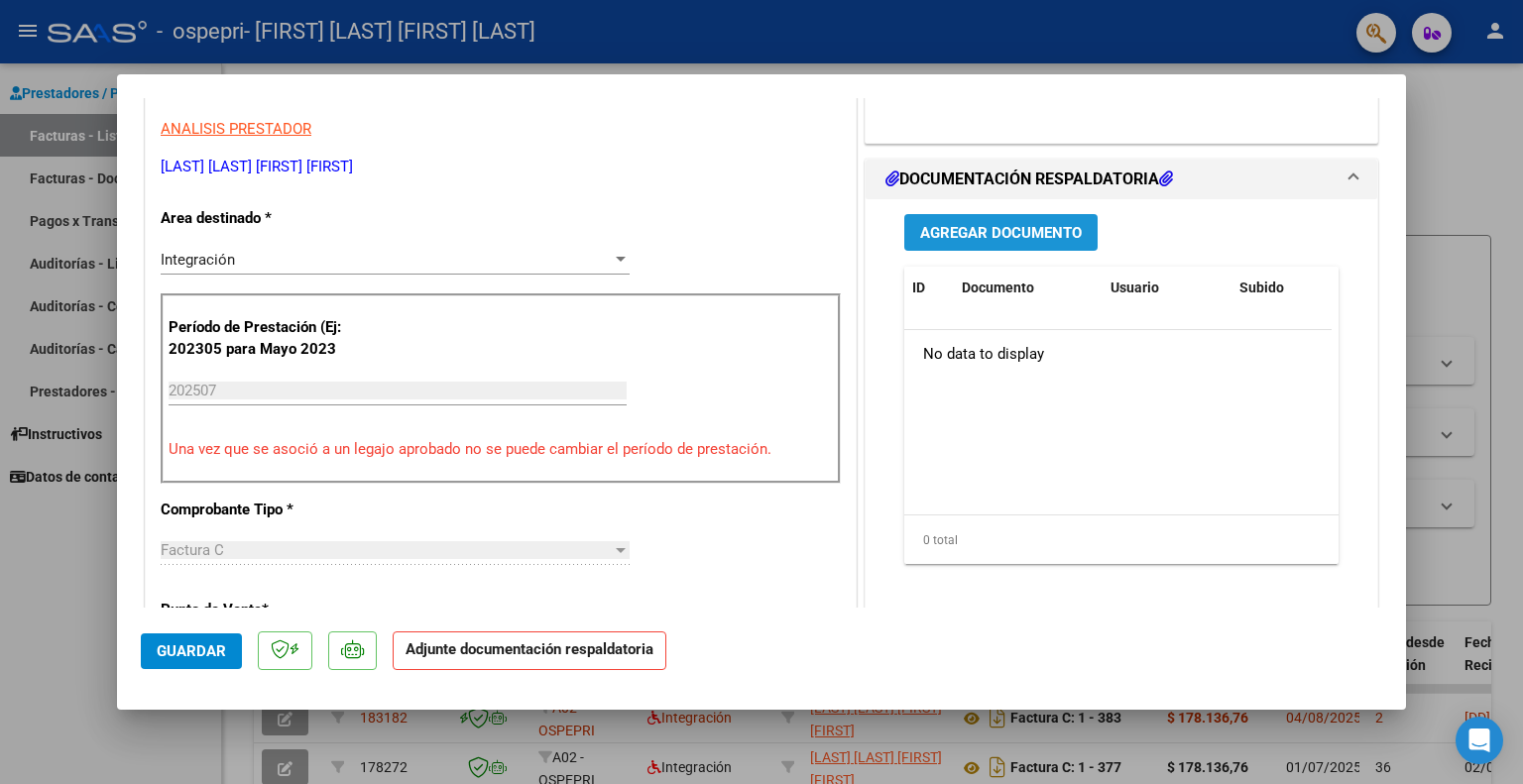 click on "Agregar Documento" at bounding box center (1000, 233) 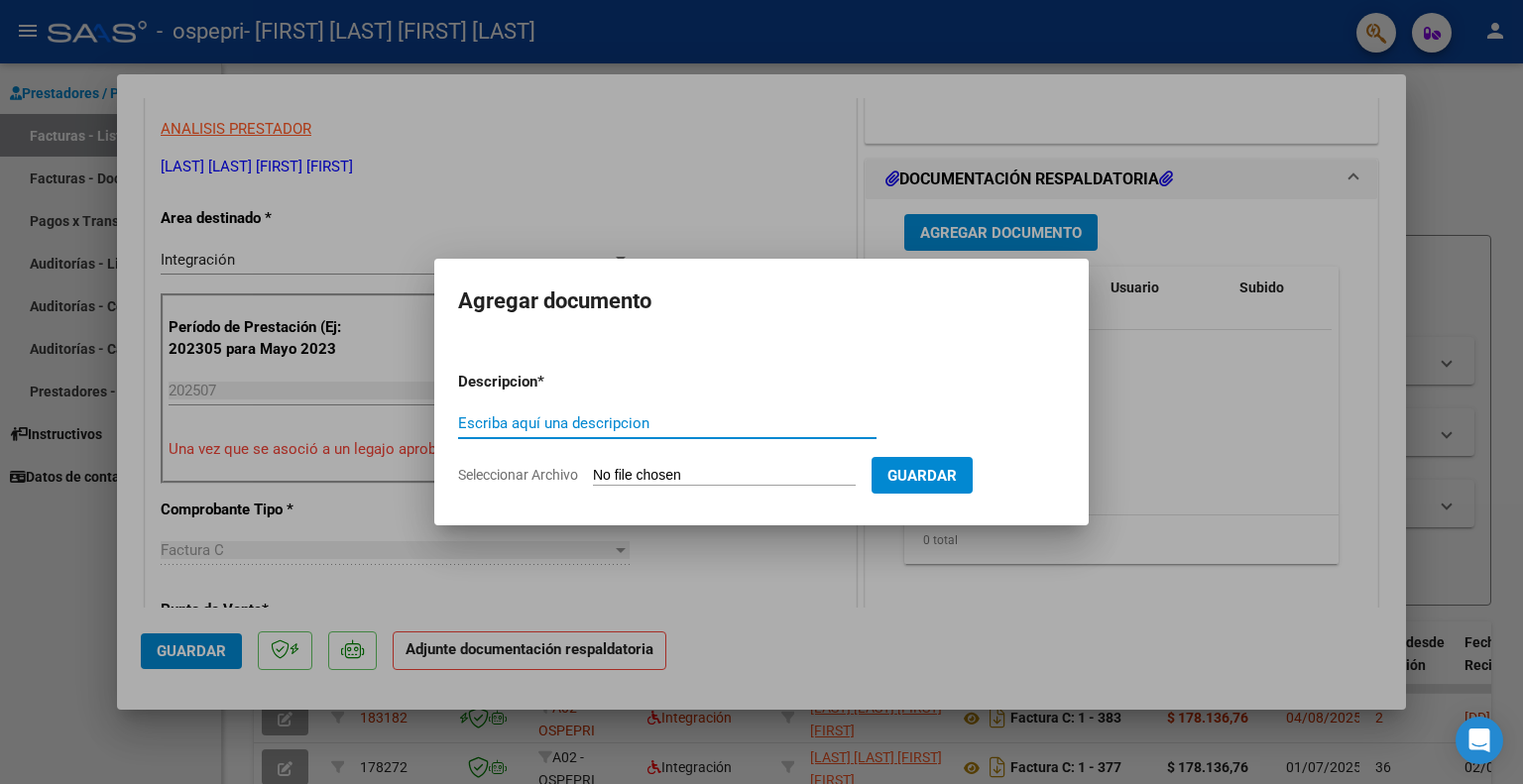 click on "Escriba aquí una descripcion" at bounding box center [667, 423] 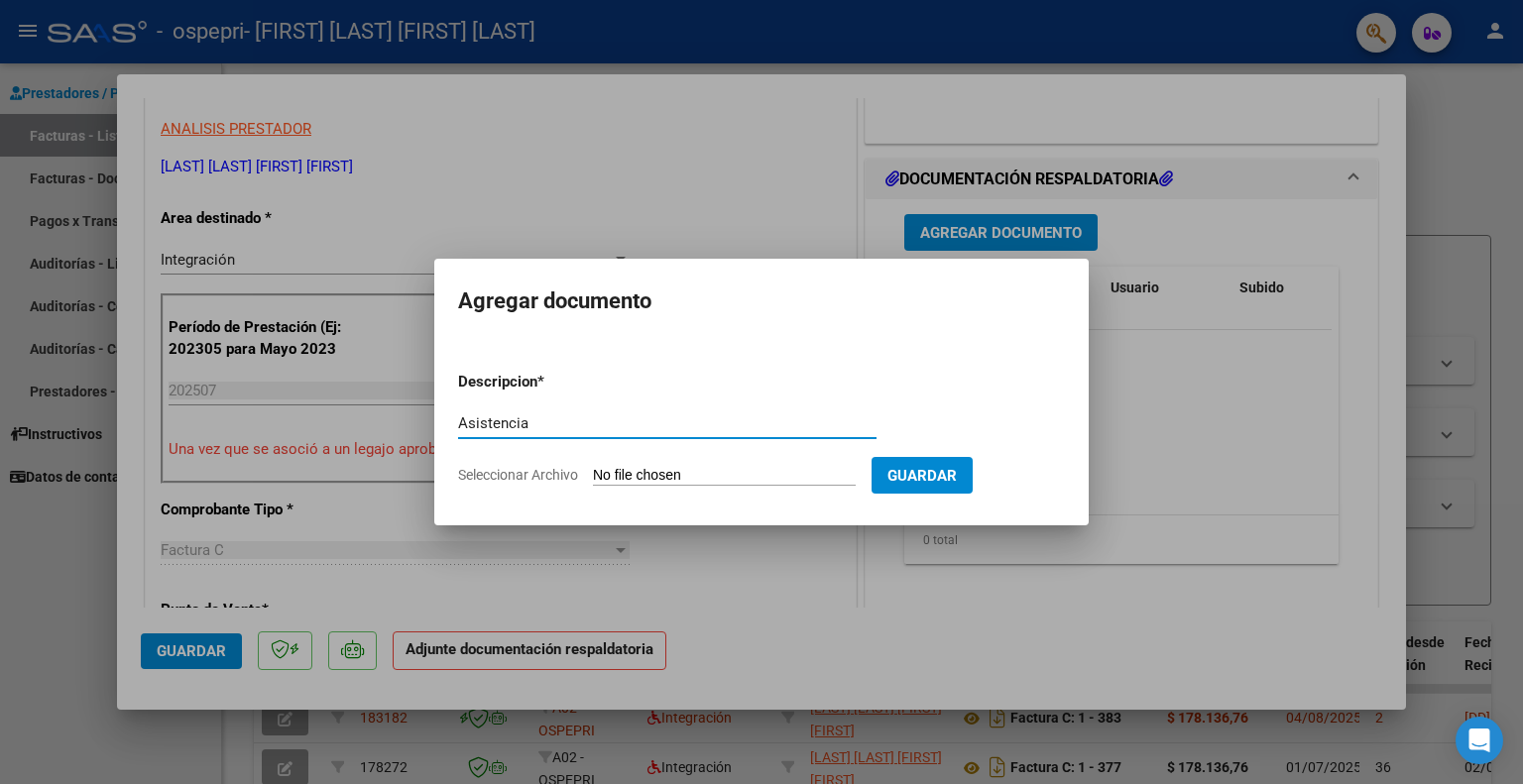 type on "Asistencia" 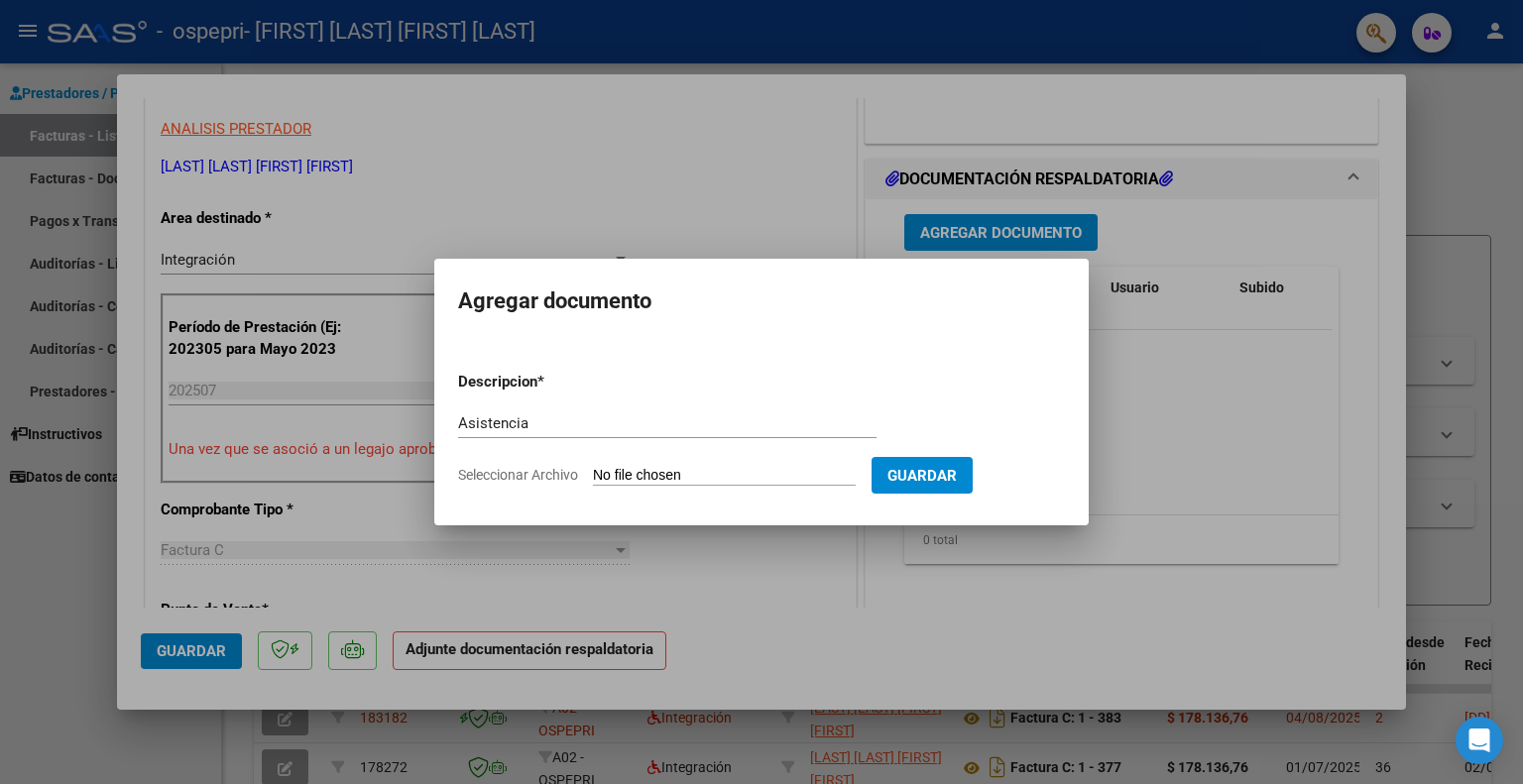type on "C:\fakepath\Asistencia [LAST].pdf" 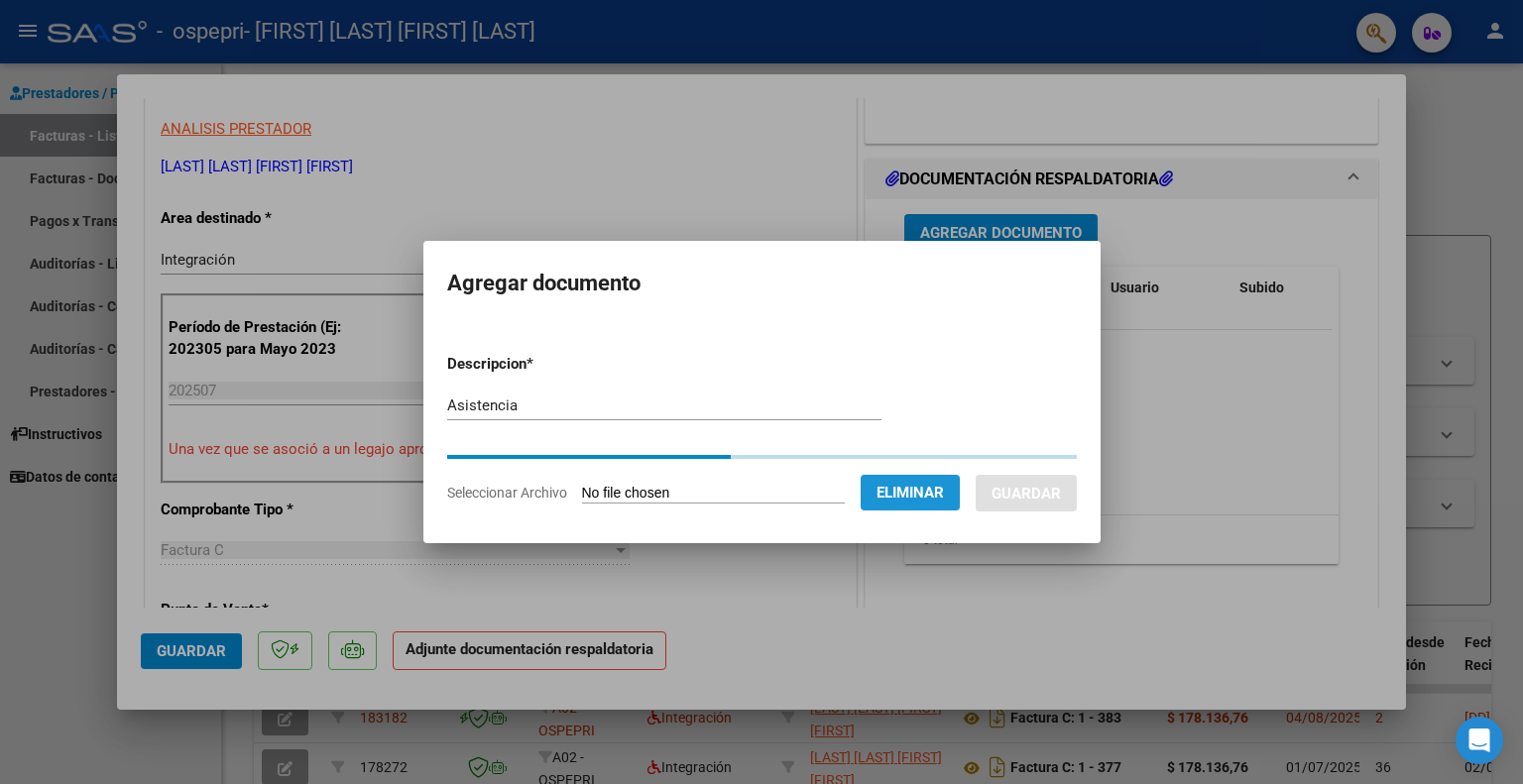 click on "Eliminar" 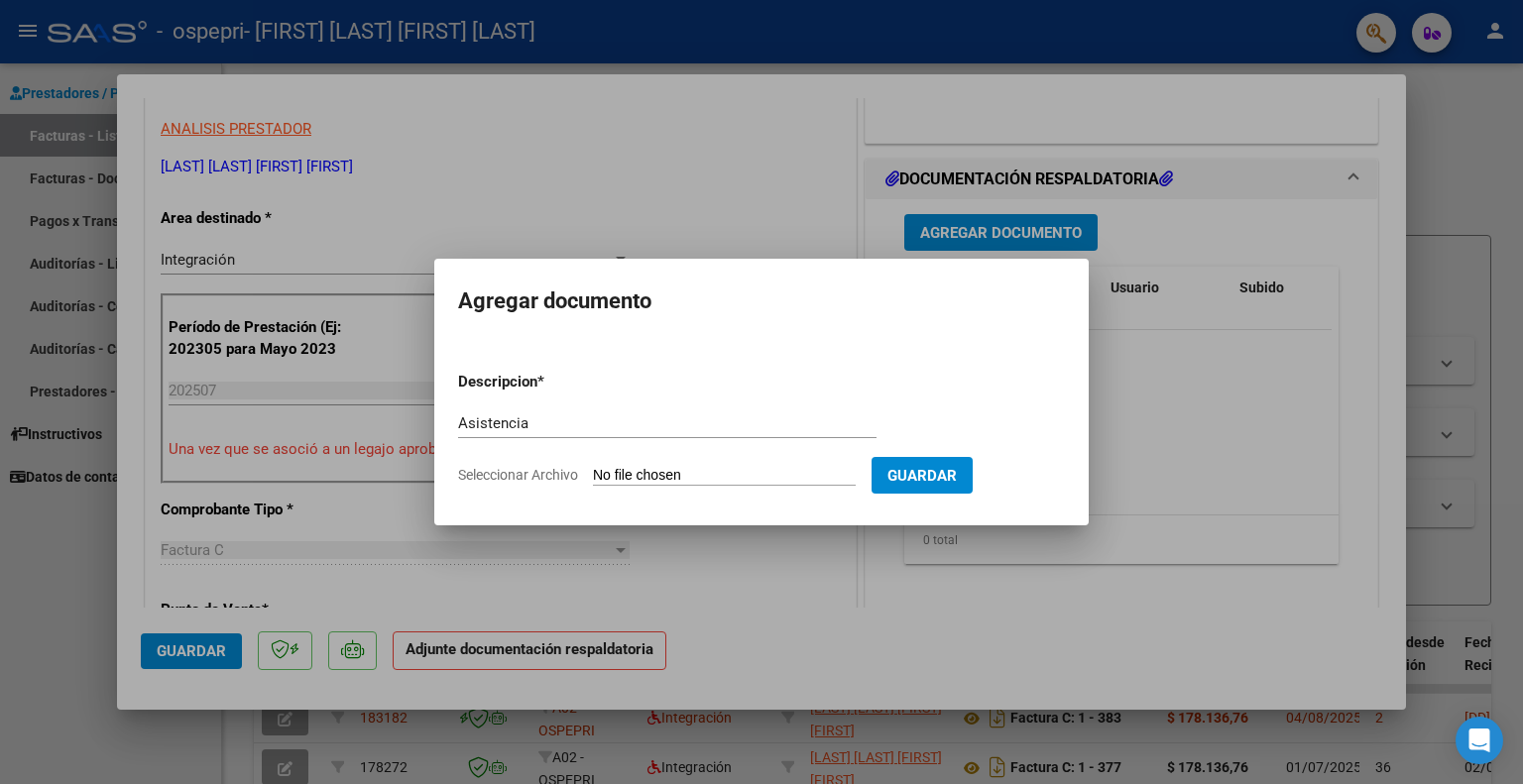 click on "Seleccionar Archivo" at bounding box center (724, 476) 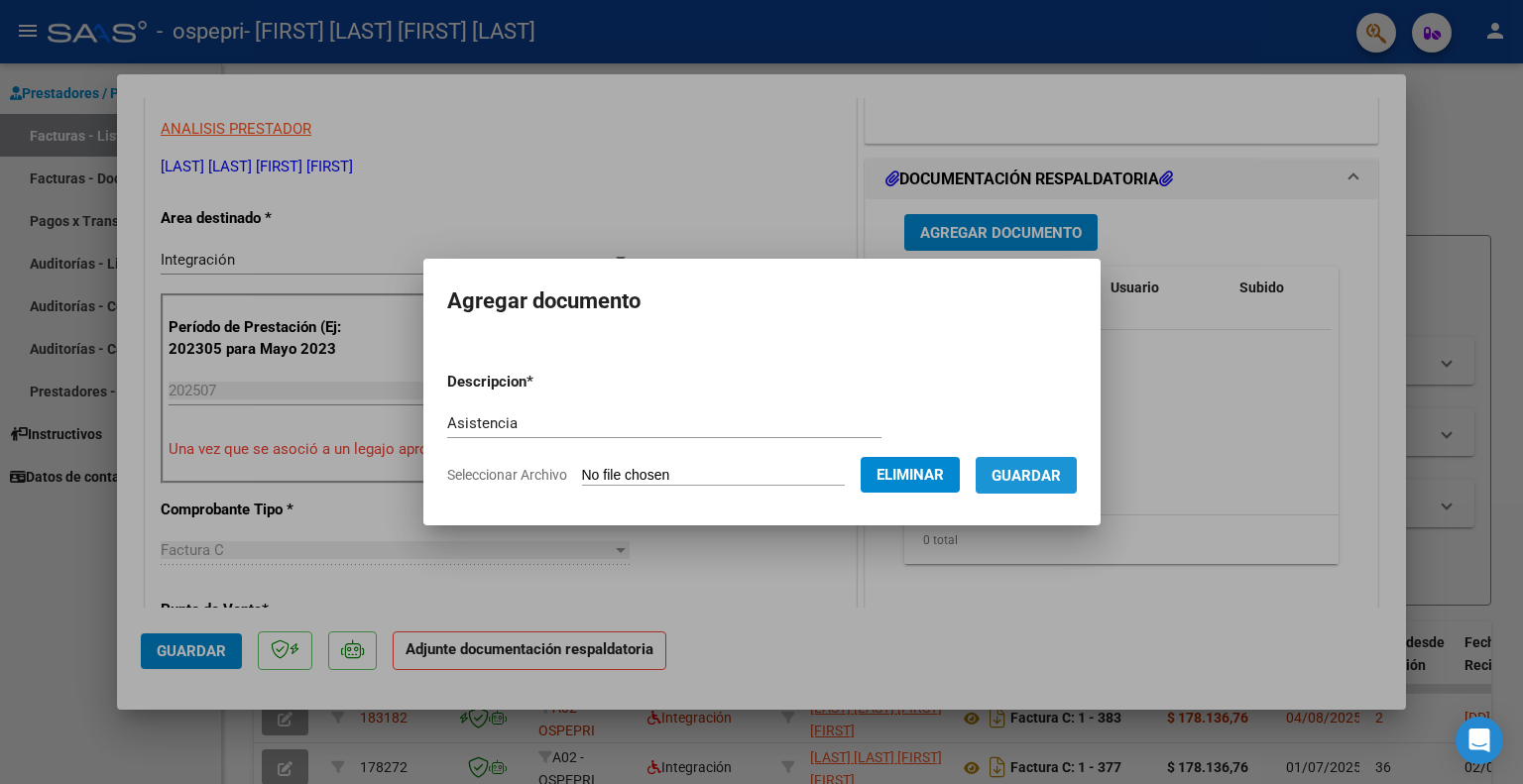 click on "Guardar" at bounding box center [1026, 476] 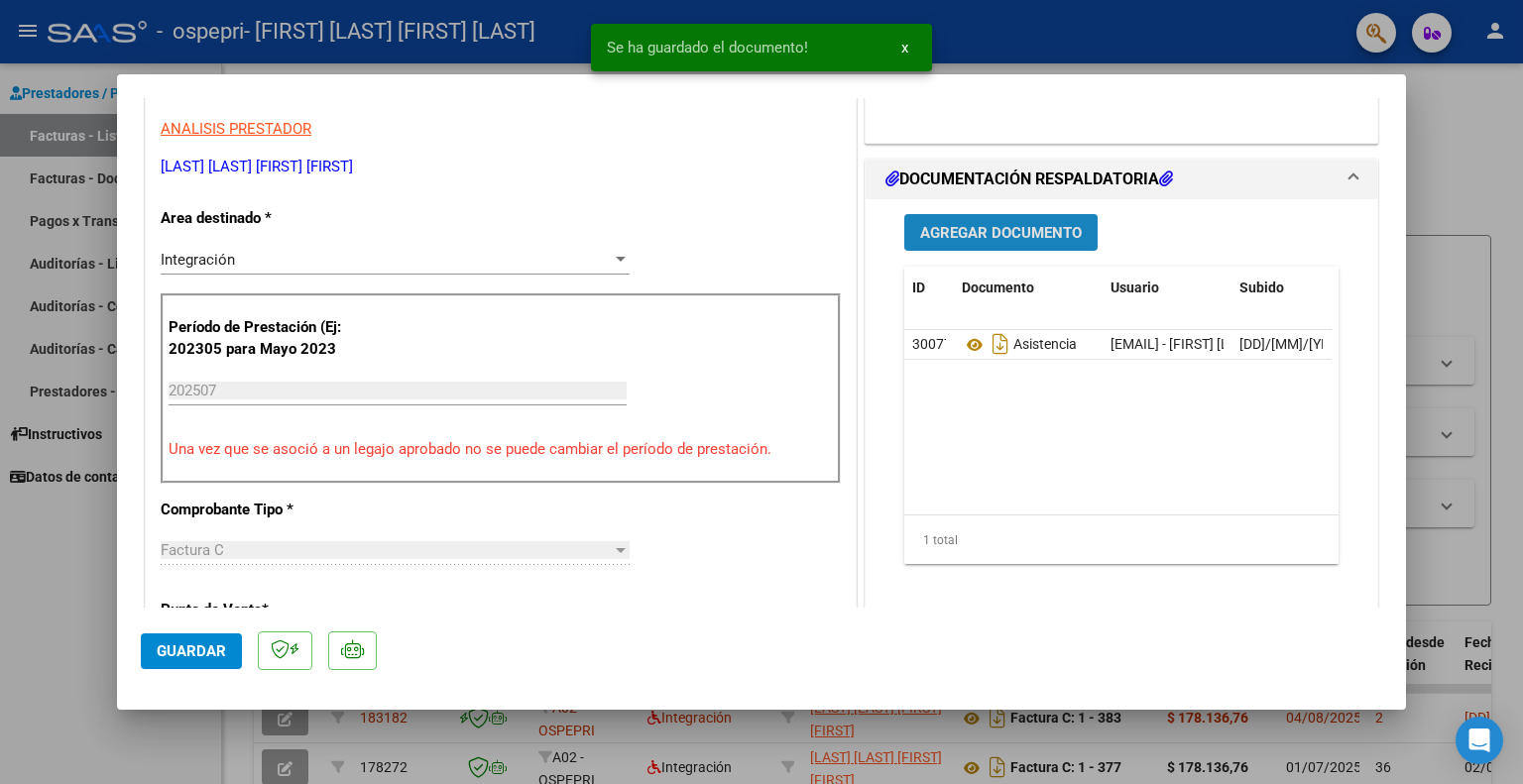 click on "Agregar Documento" at bounding box center (1000, 233) 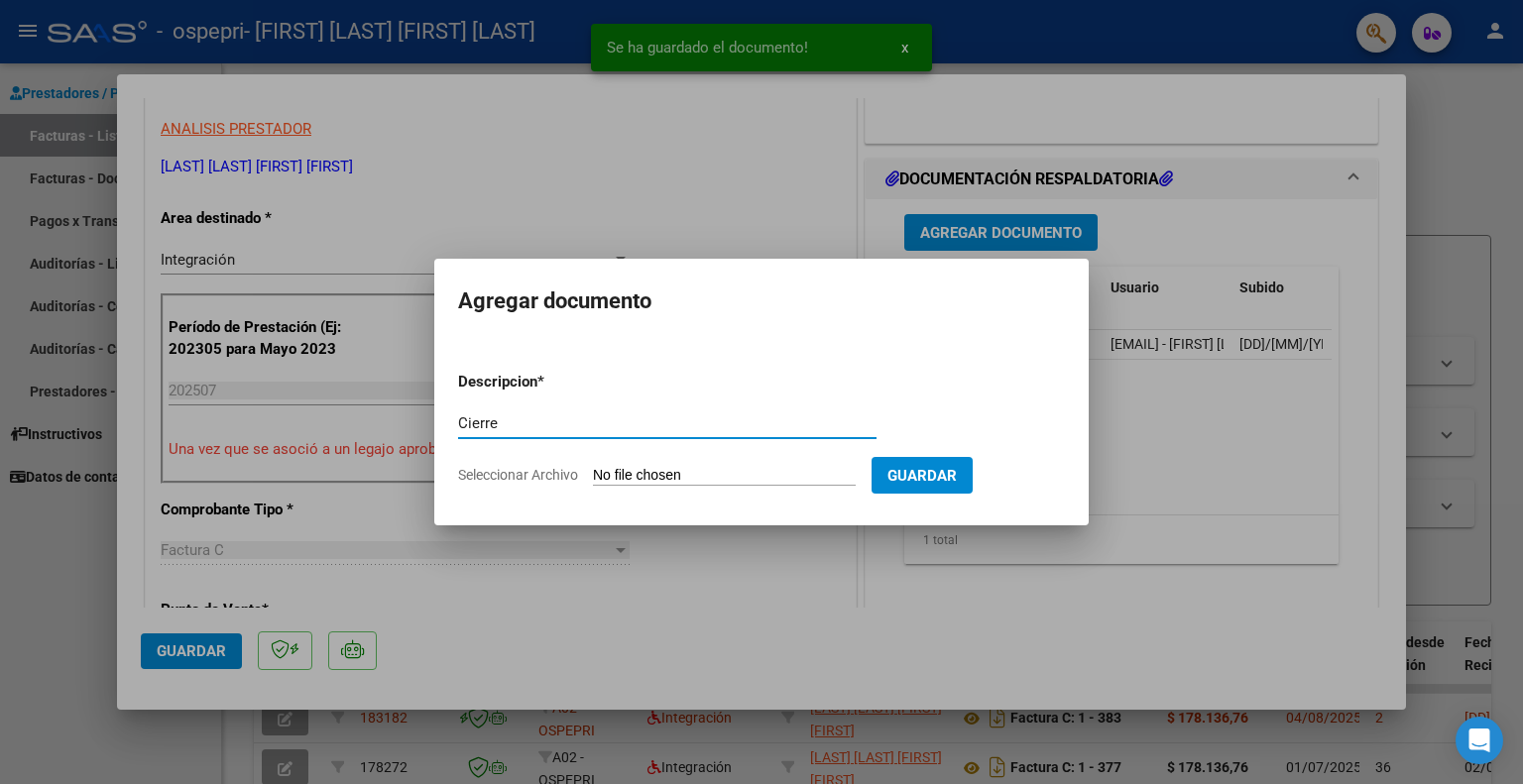 type on "Cierre" 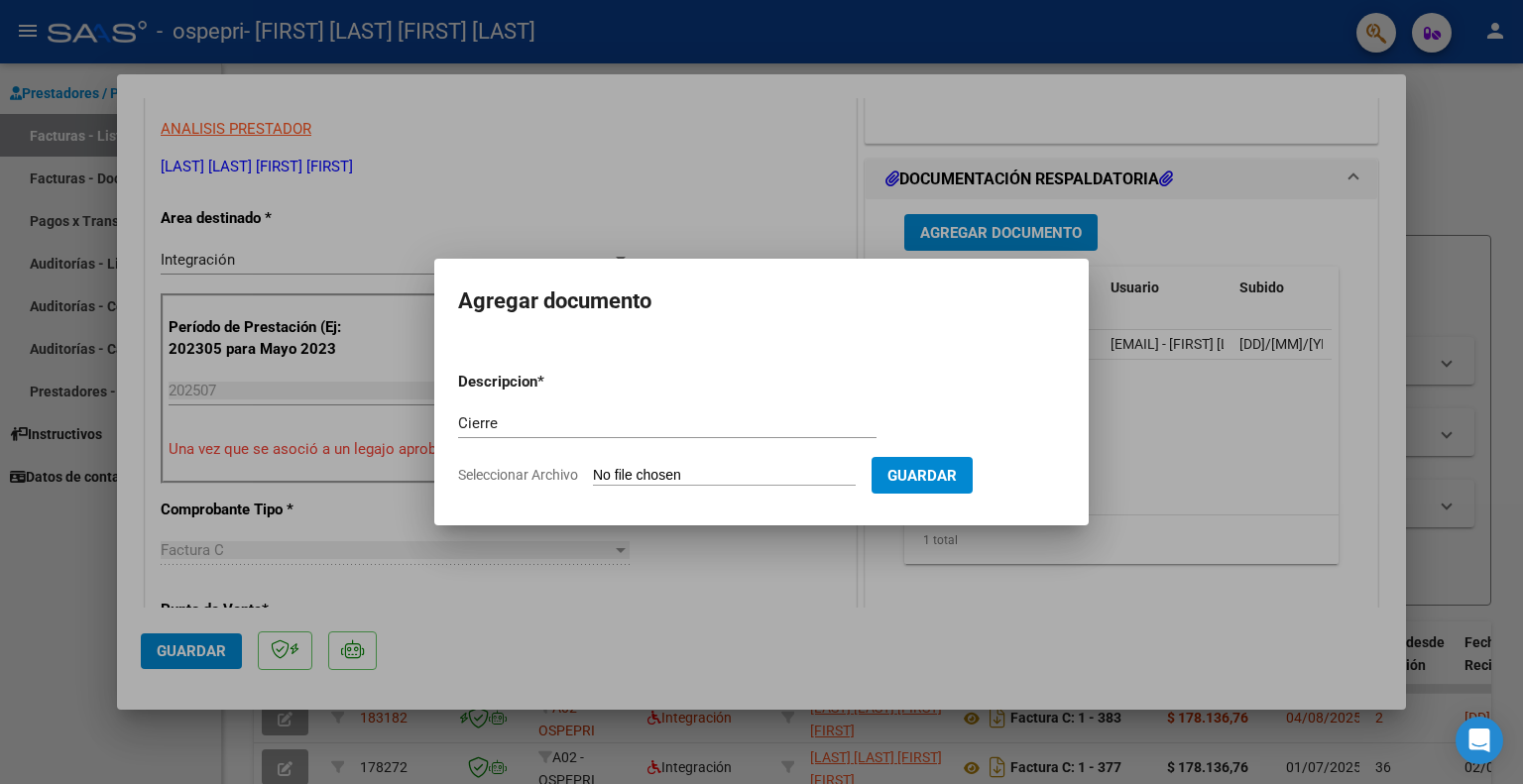 click on "Seleccionar Archivo" at bounding box center [724, 476] 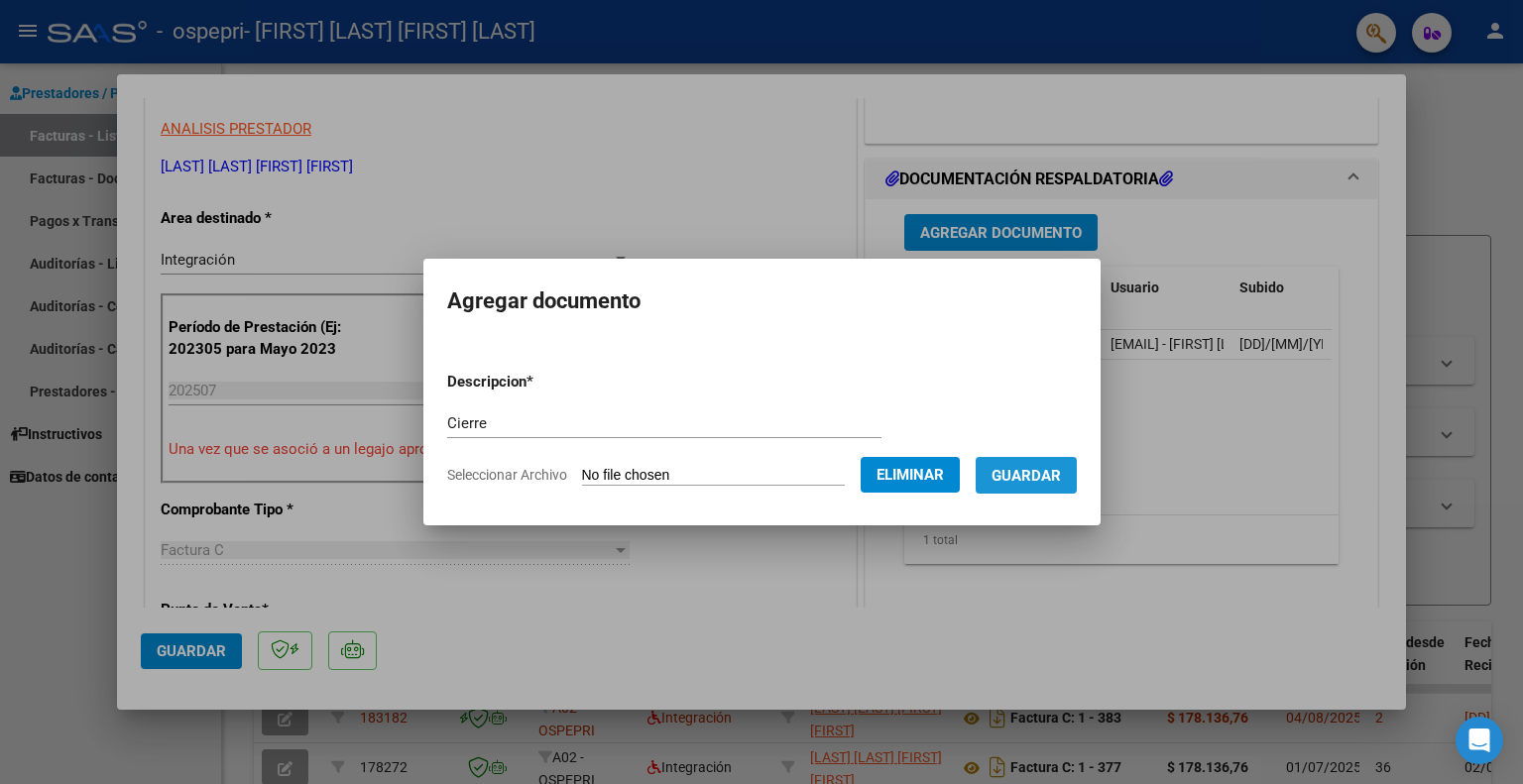 click on "Guardar" at bounding box center (1026, 476) 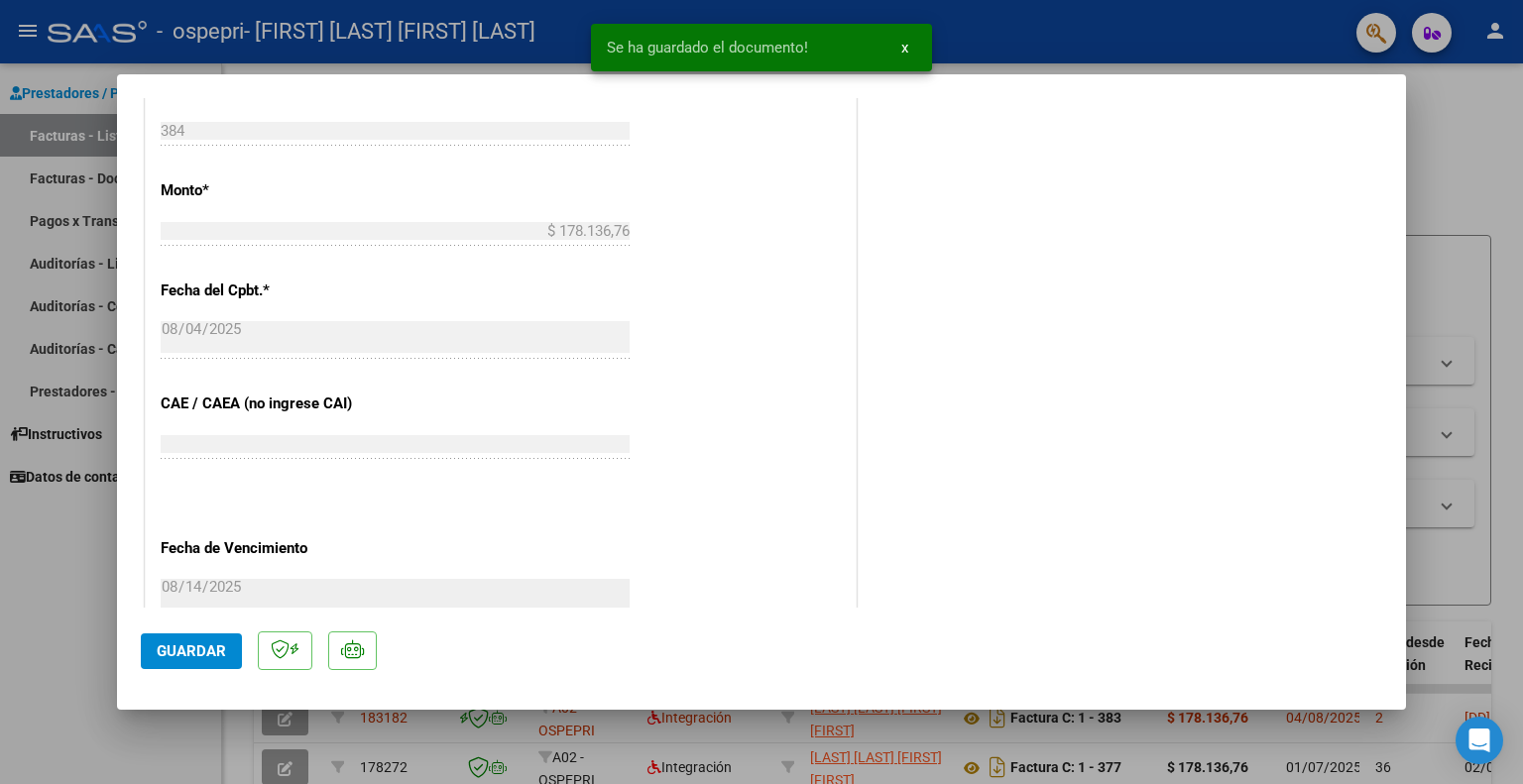 scroll, scrollTop: 1090, scrollLeft: 0, axis: vertical 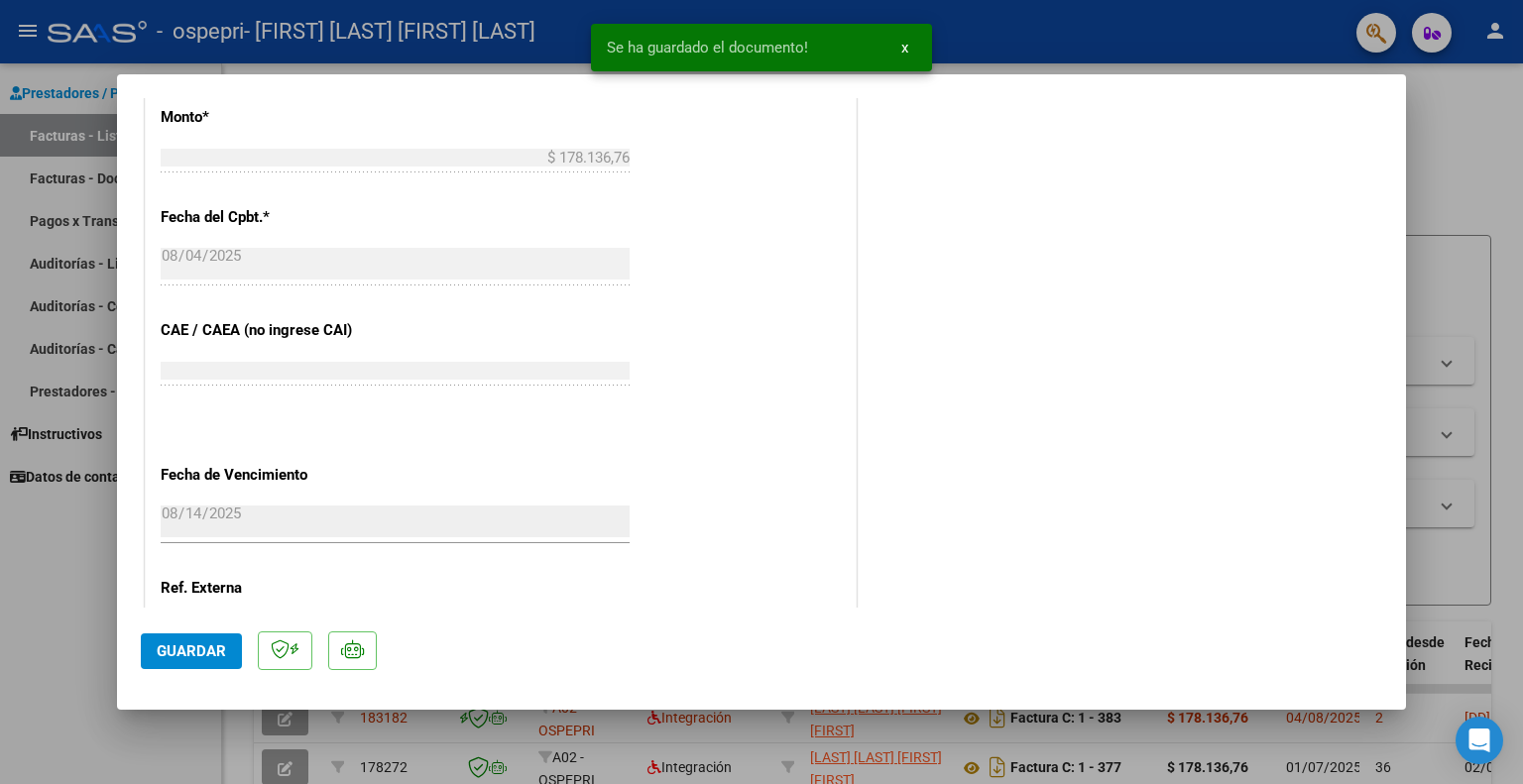 click on "Guardar" 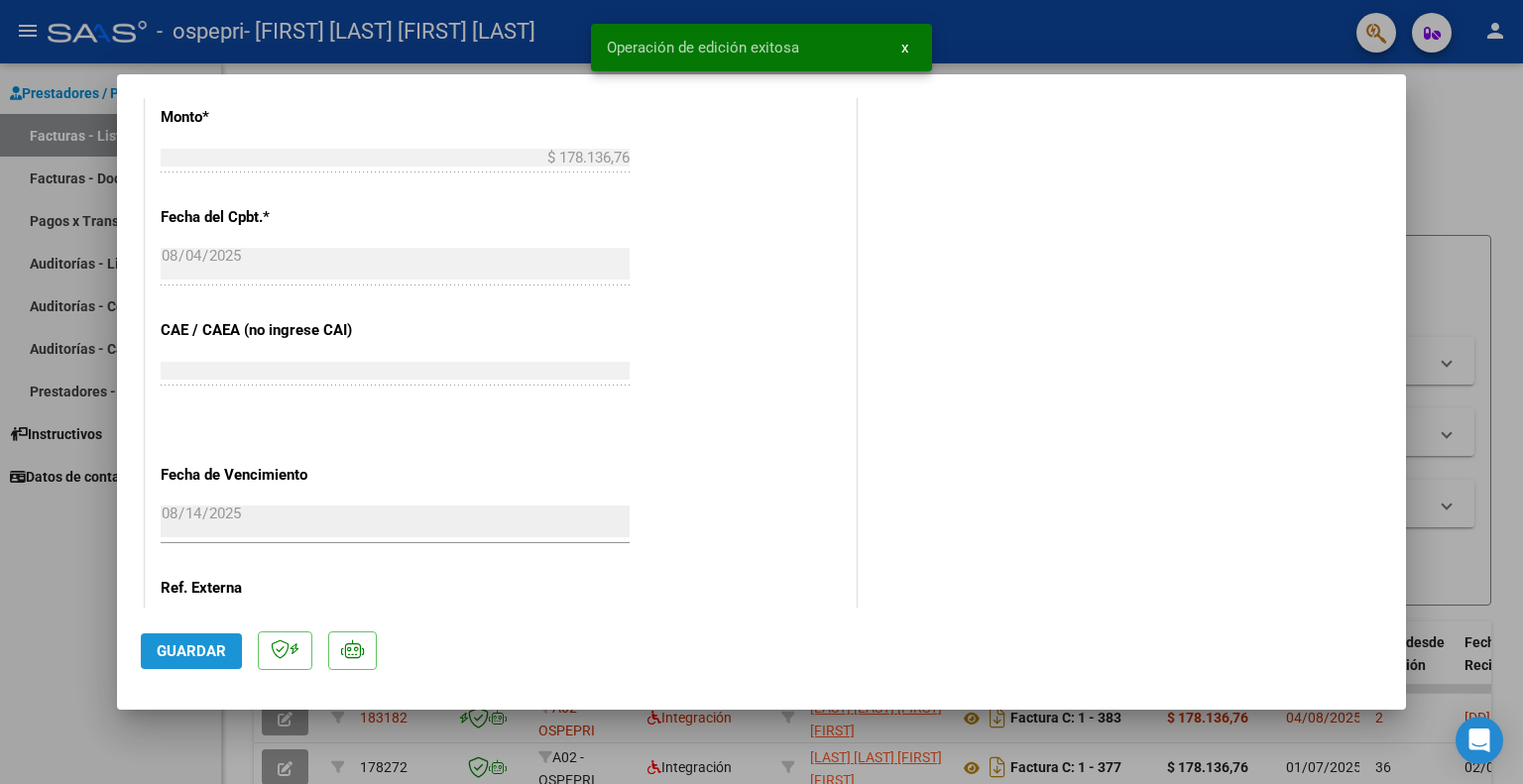 click on "Guardar" 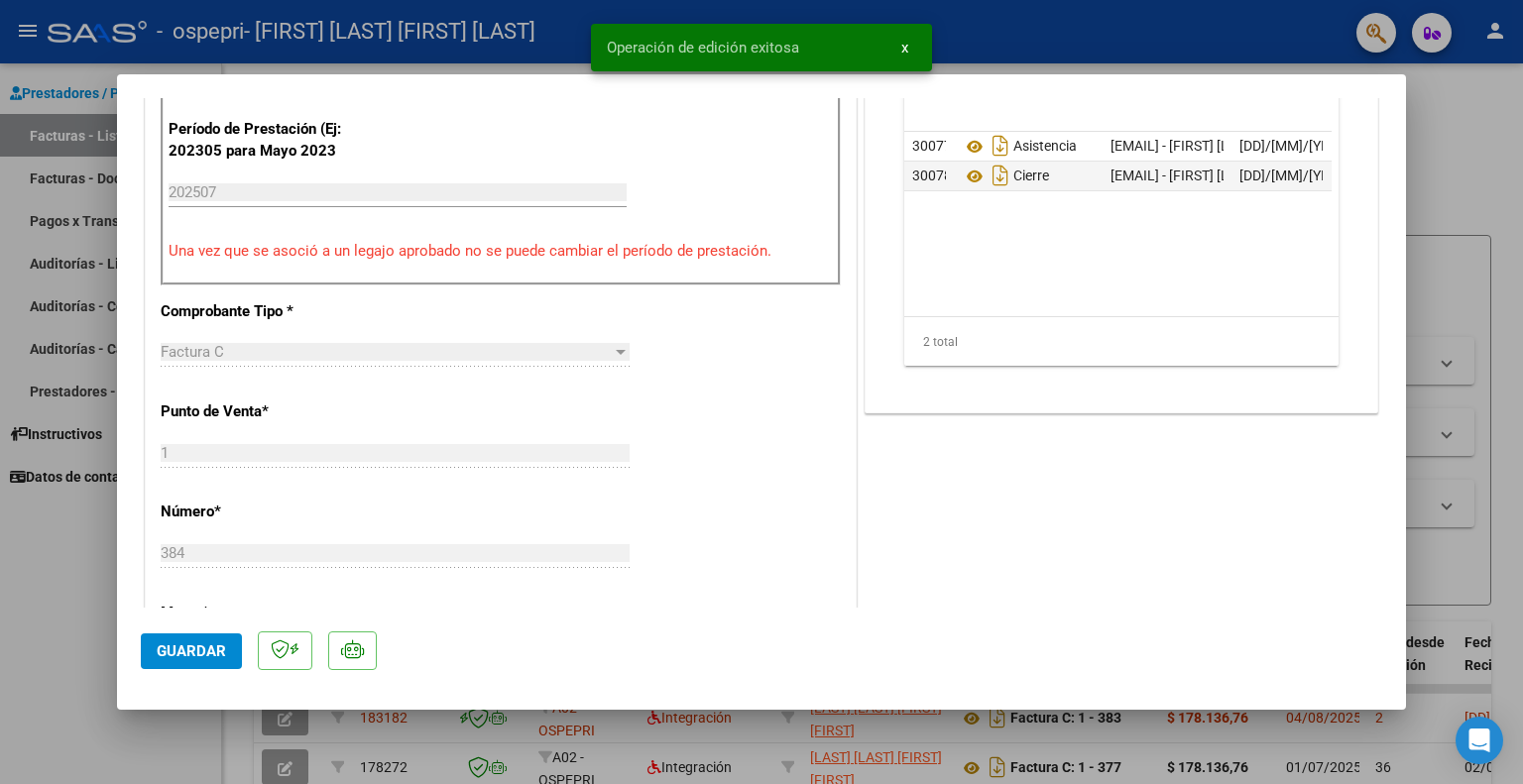 scroll, scrollTop: 0, scrollLeft: 0, axis: both 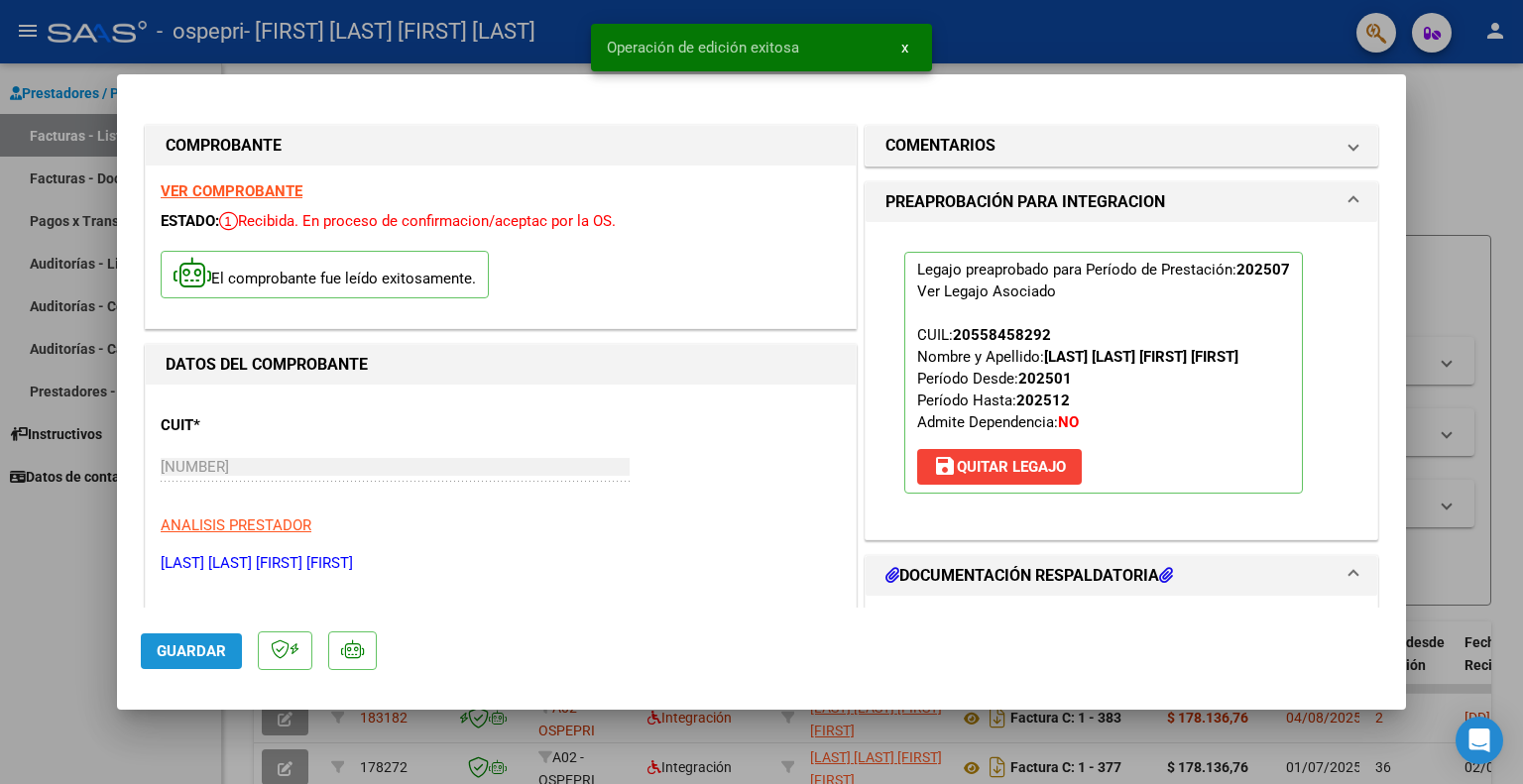 click on "Guardar" 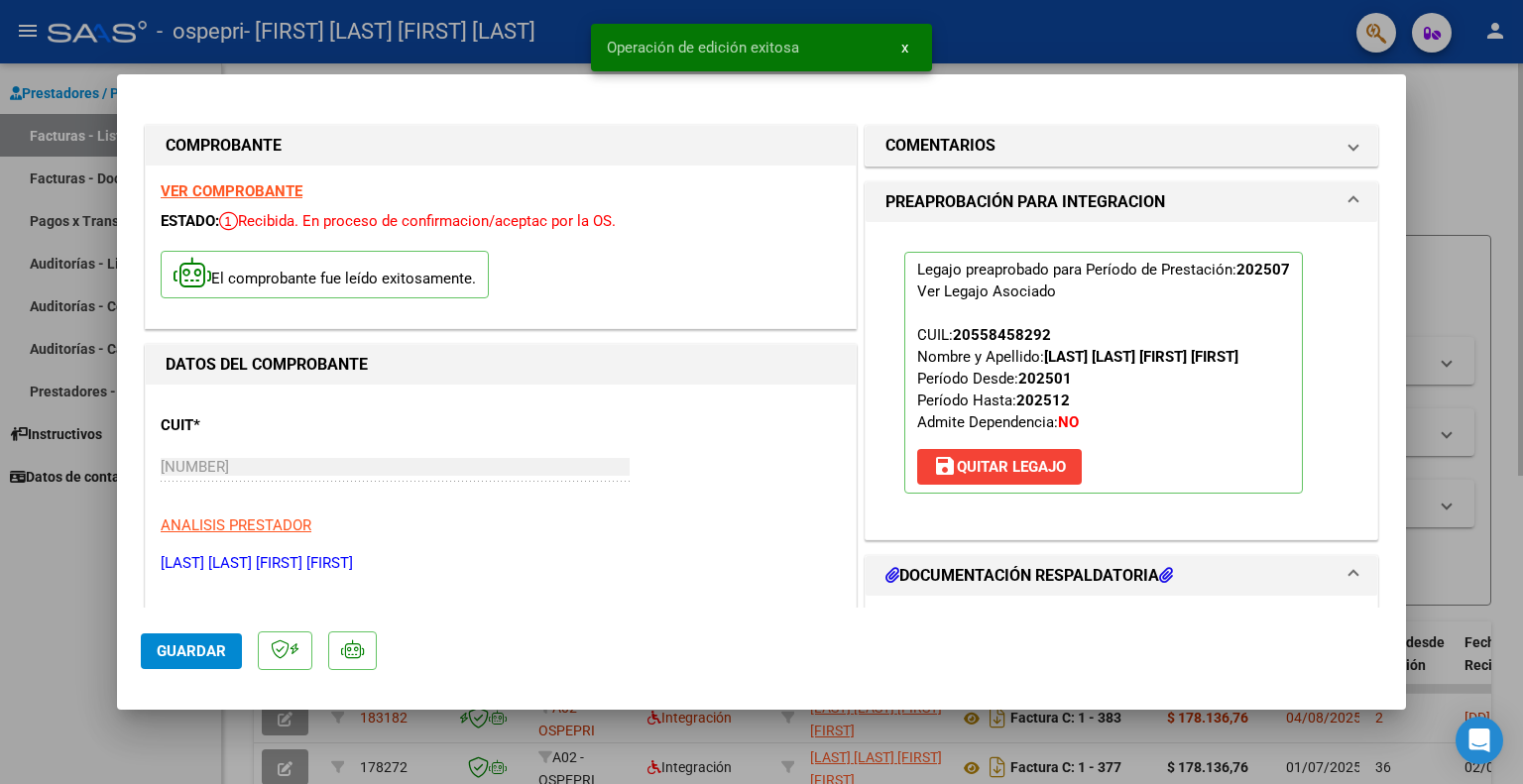 click at bounding box center (762, 392) 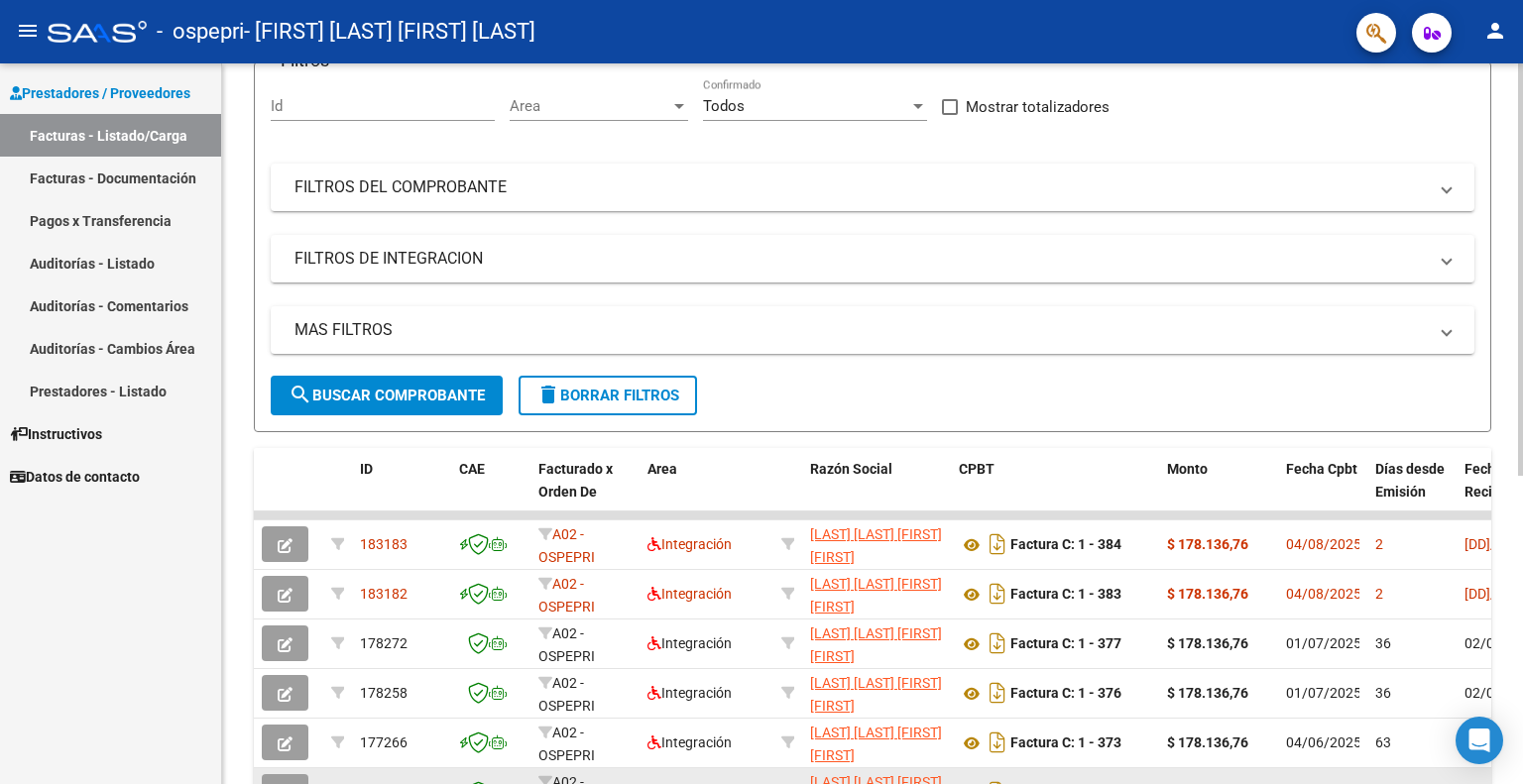 scroll, scrollTop: 0, scrollLeft: 0, axis: both 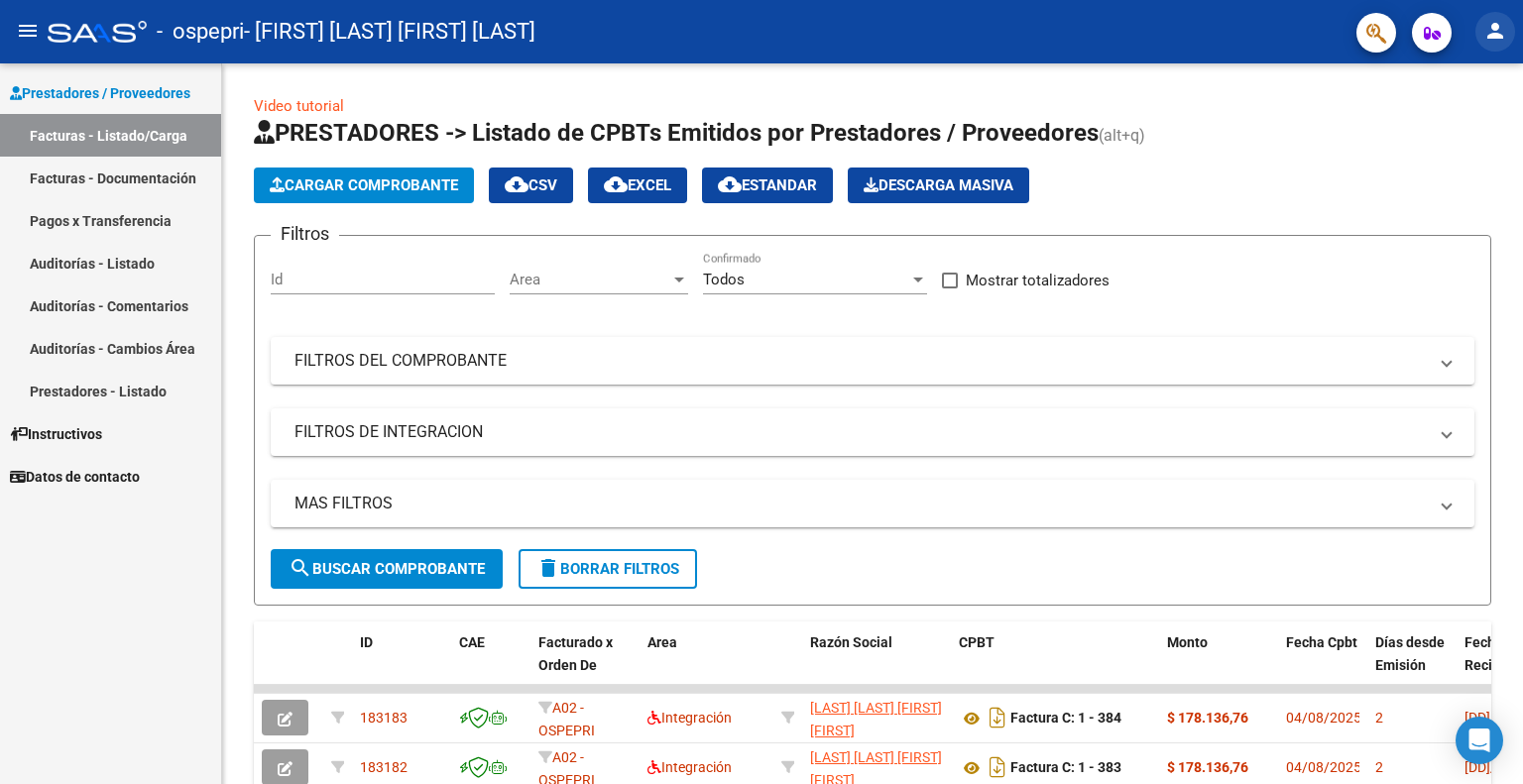 click on "person" 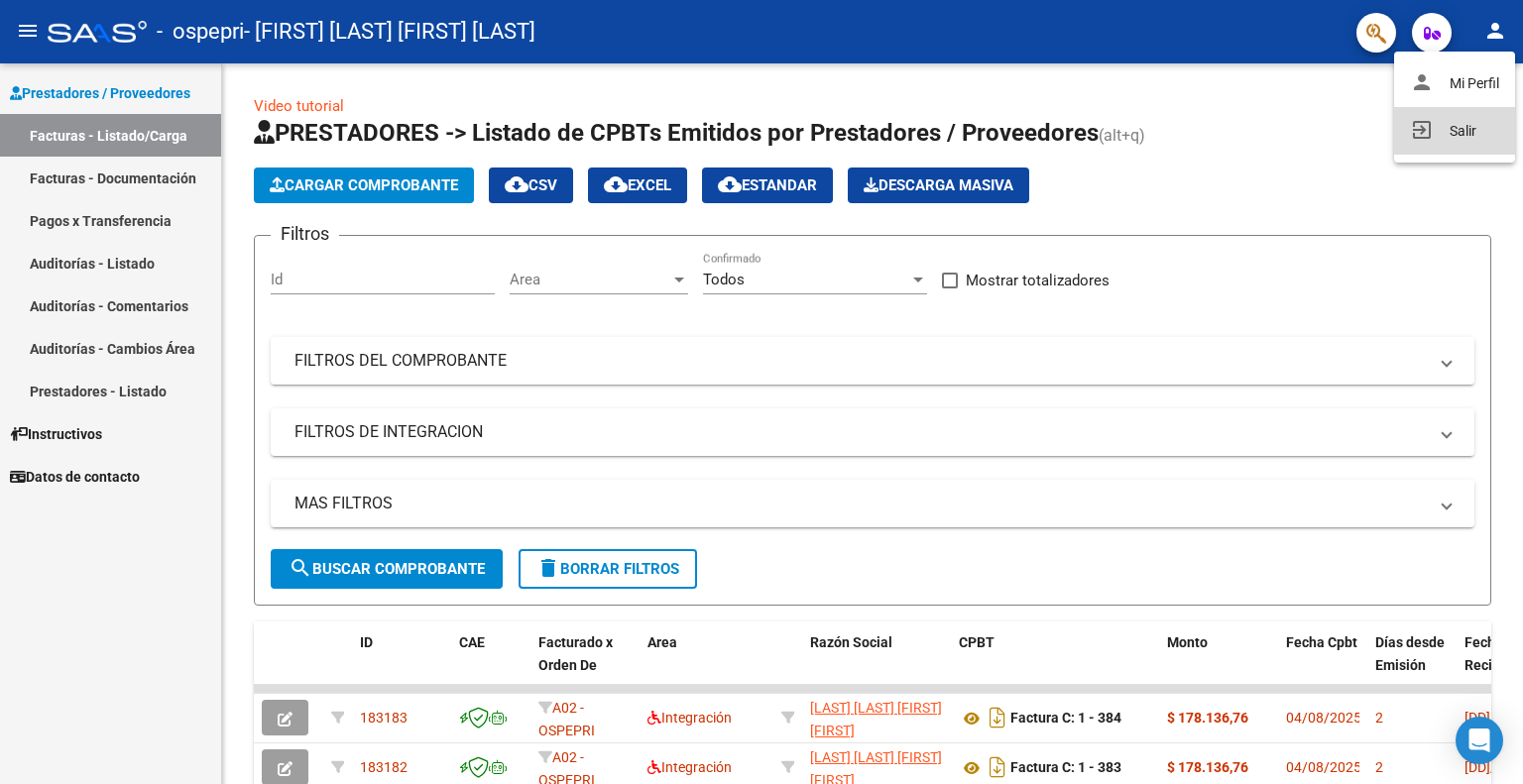 click on "exit_to_app  Salir" at bounding box center [1455, 131] 